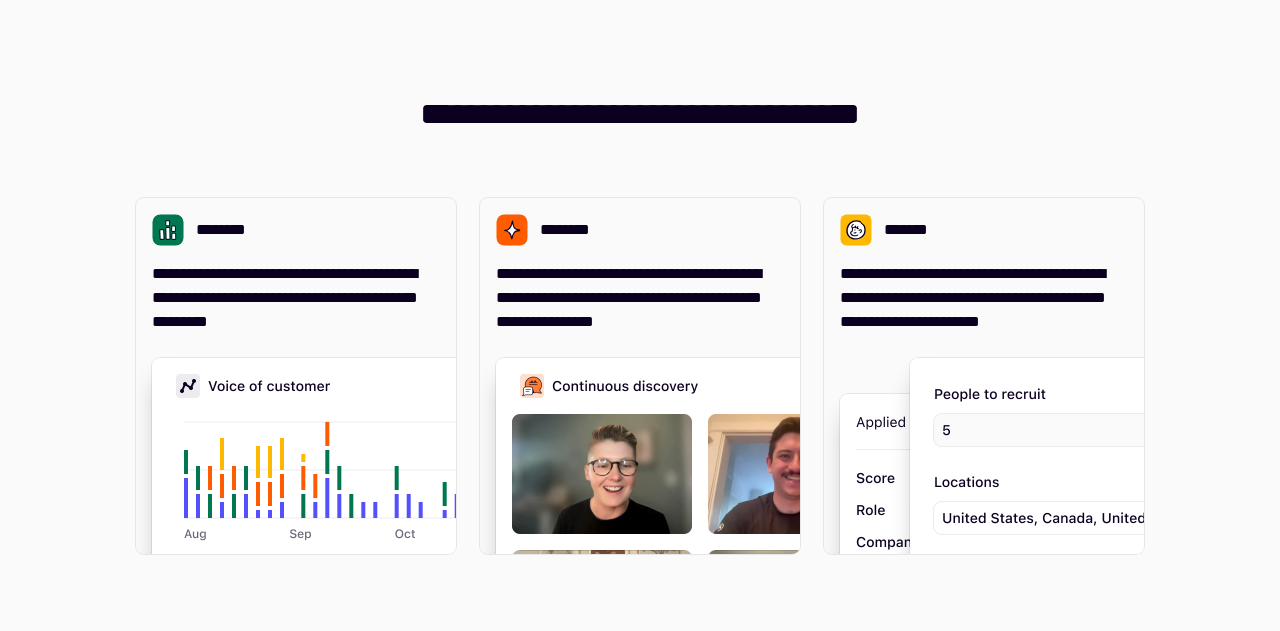 scroll, scrollTop: 0, scrollLeft: 0, axis: both 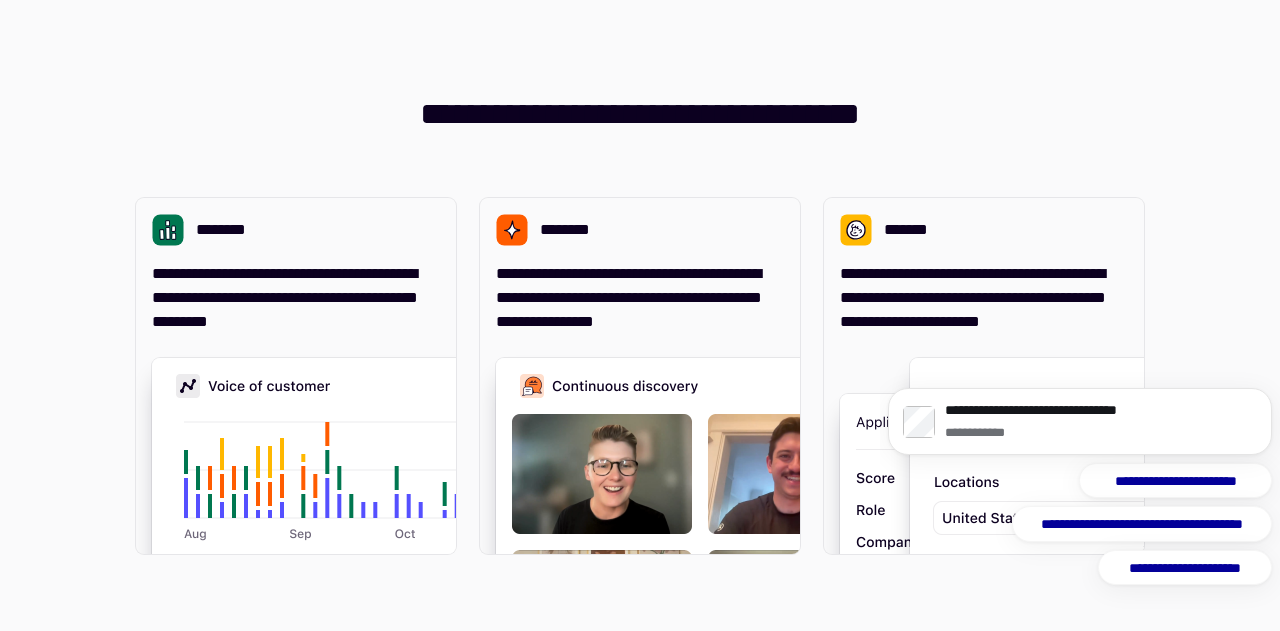 click on "**********" at bounding box center (640, 315) 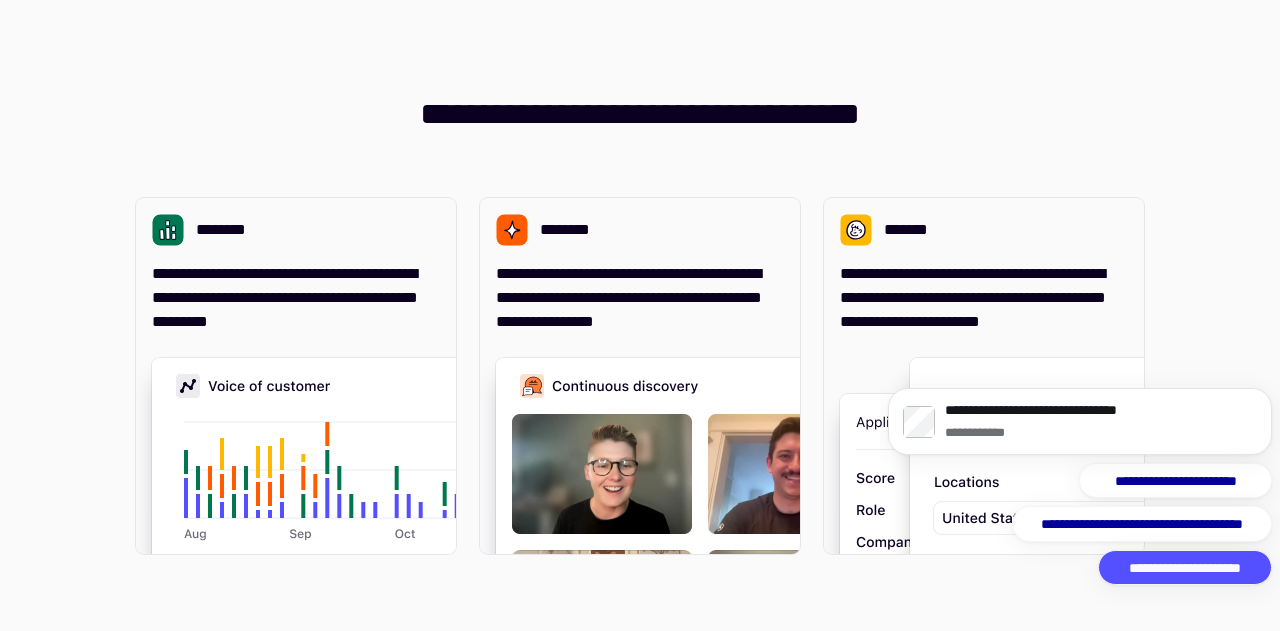 click on "**********" 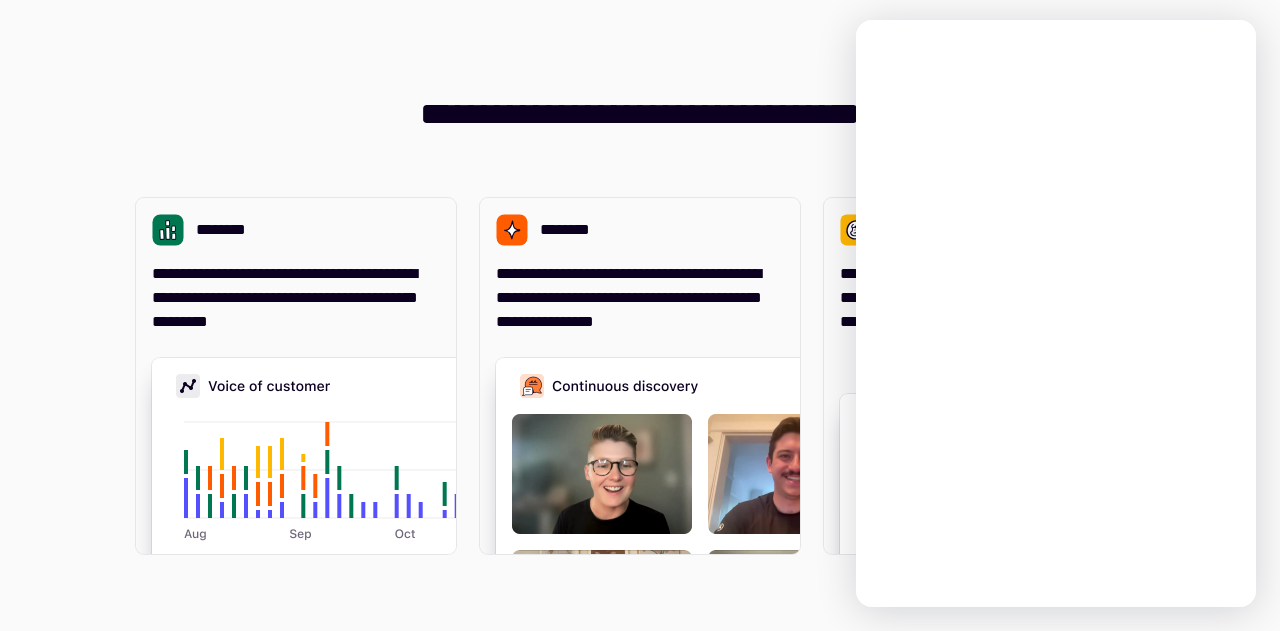 scroll, scrollTop: 0, scrollLeft: 0, axis: both 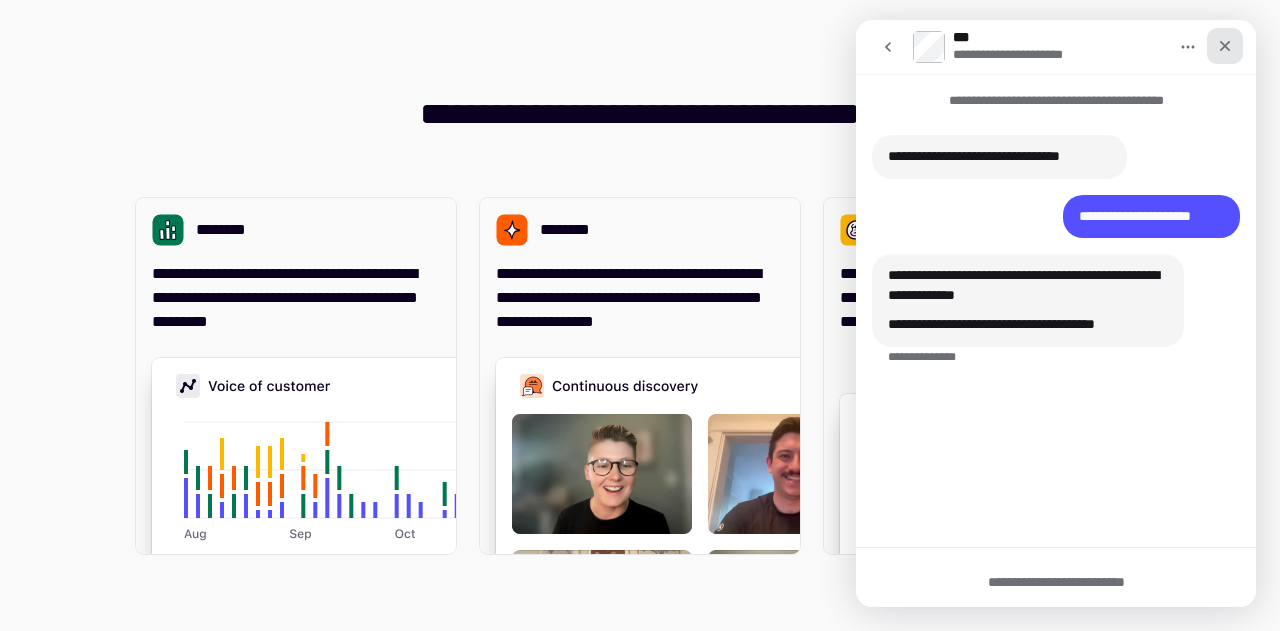 click 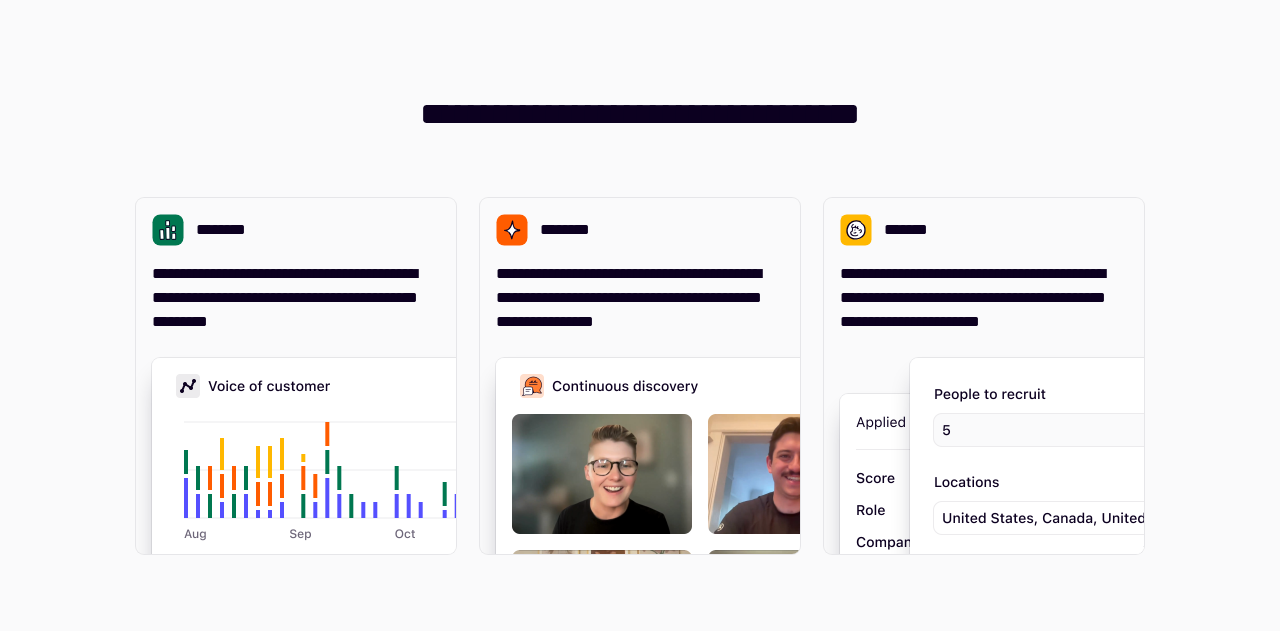 scroll, scrollTop: 0, scrollLeft: 0, axis: both 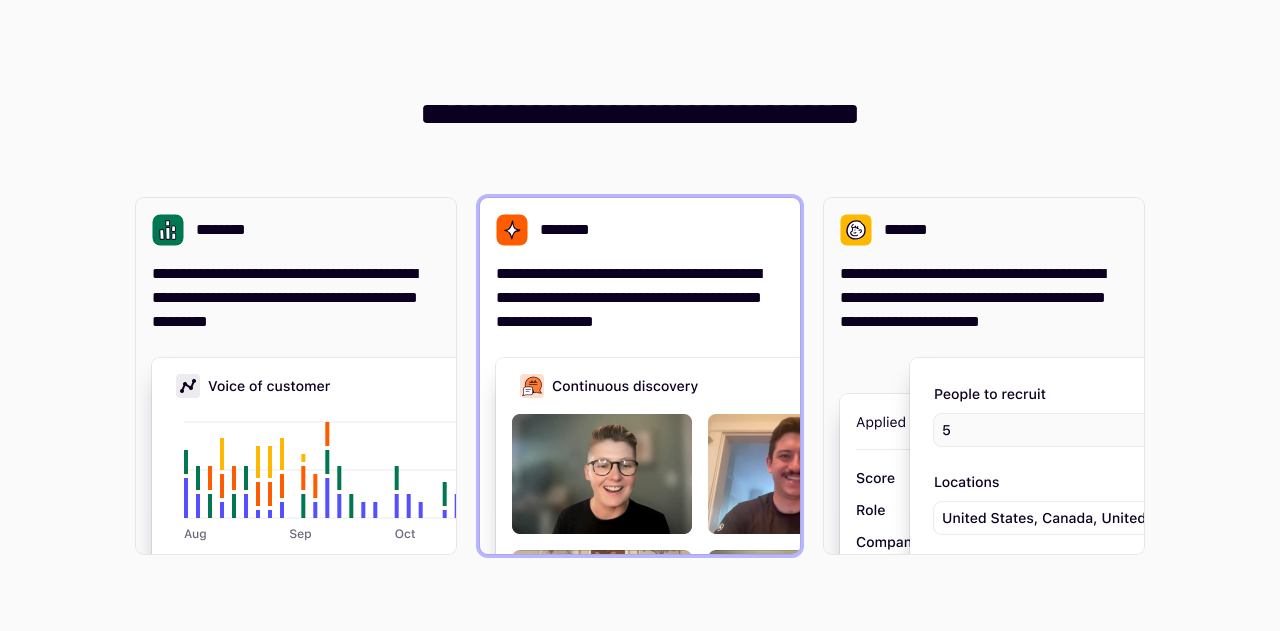 click on "**********" at bounding box center [640, 298] 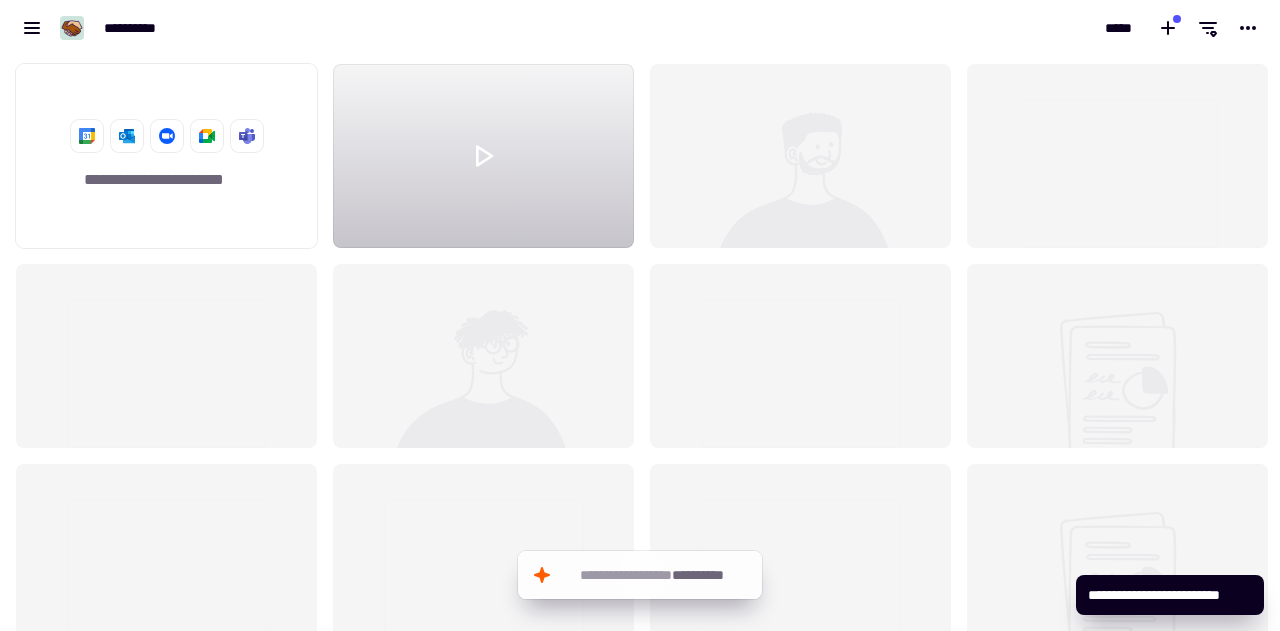 scroll, scrollTop: 16, scrollLeft: 16, axis: both 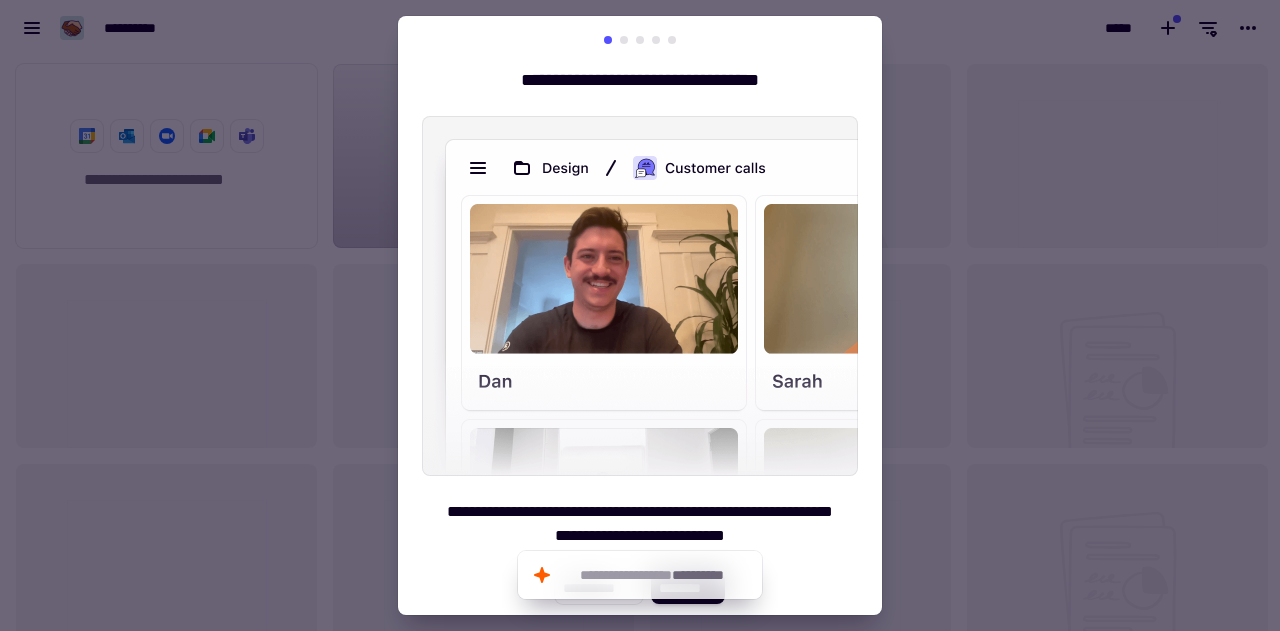 click at bounding box center [640, 296] 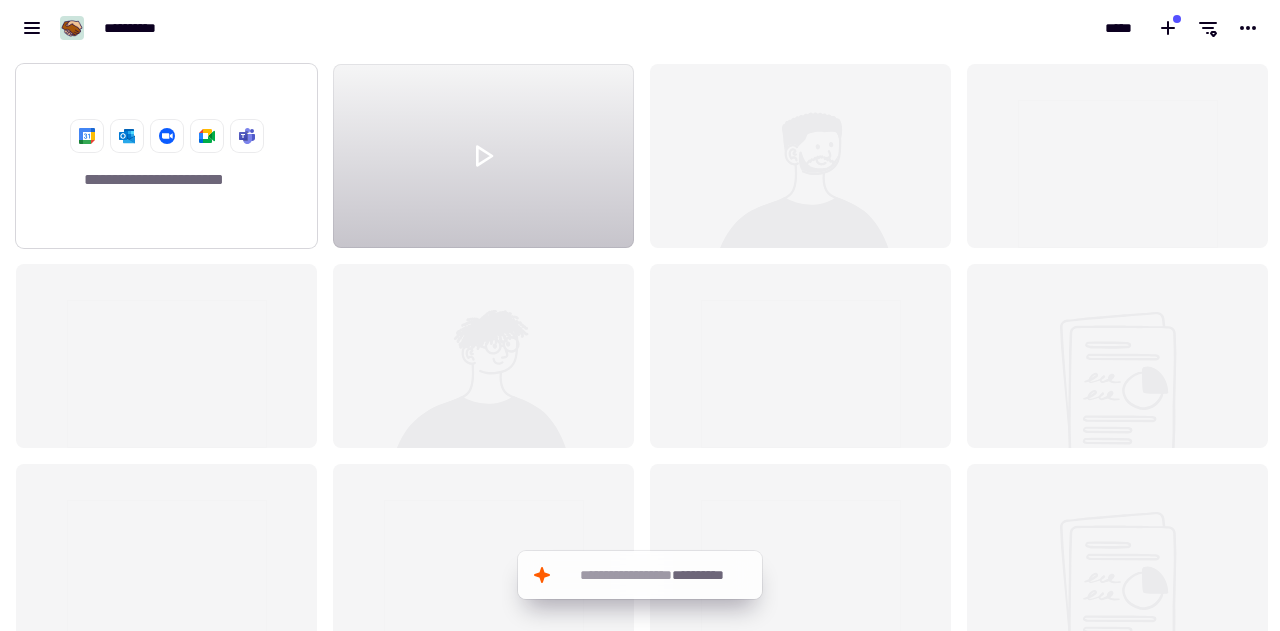 click on "**********" 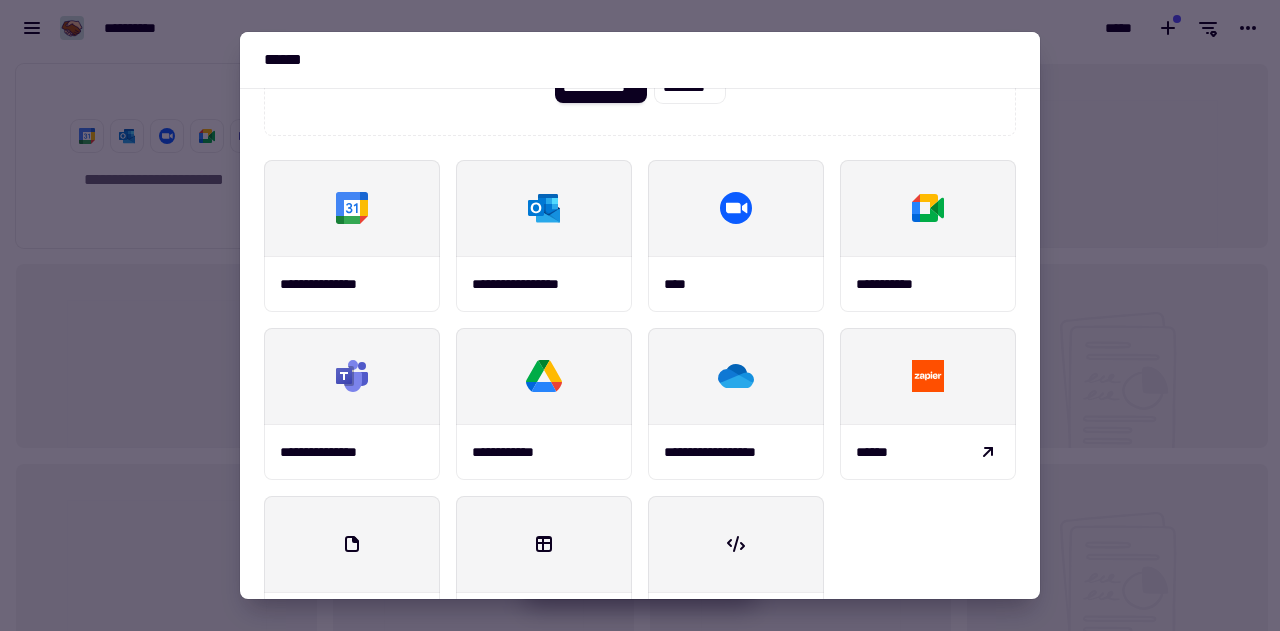 scroll, scrollTop: 266, scrollLeft: 0, axis: vertical 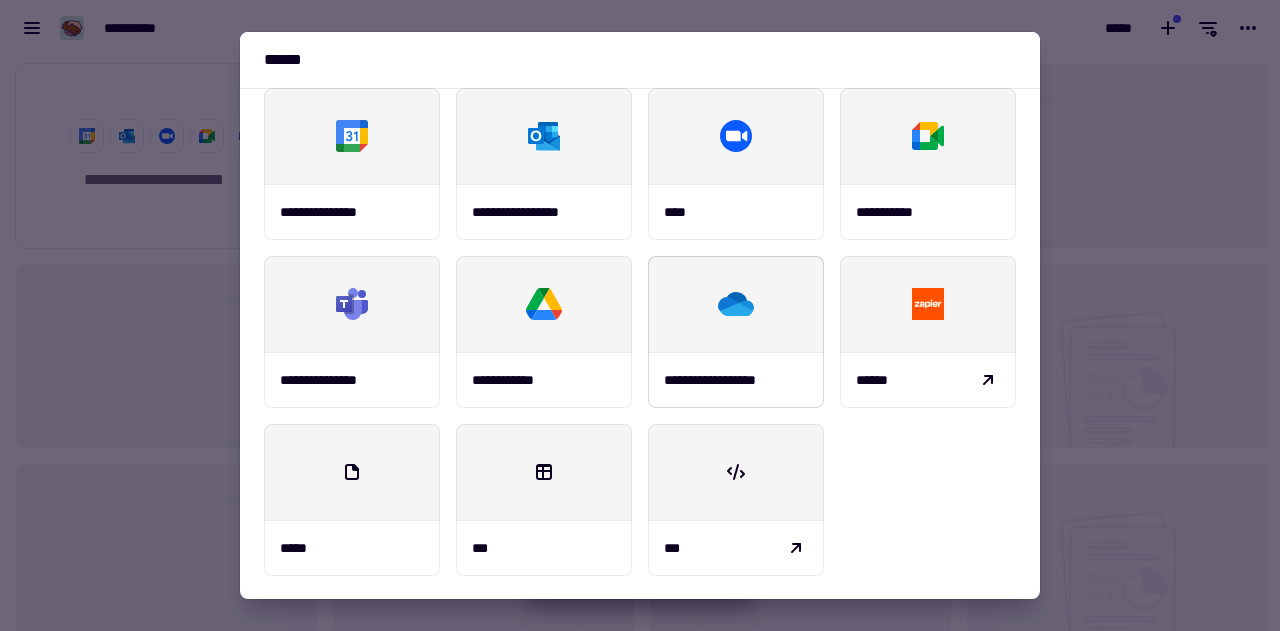 click at bounding box center [736, 304] 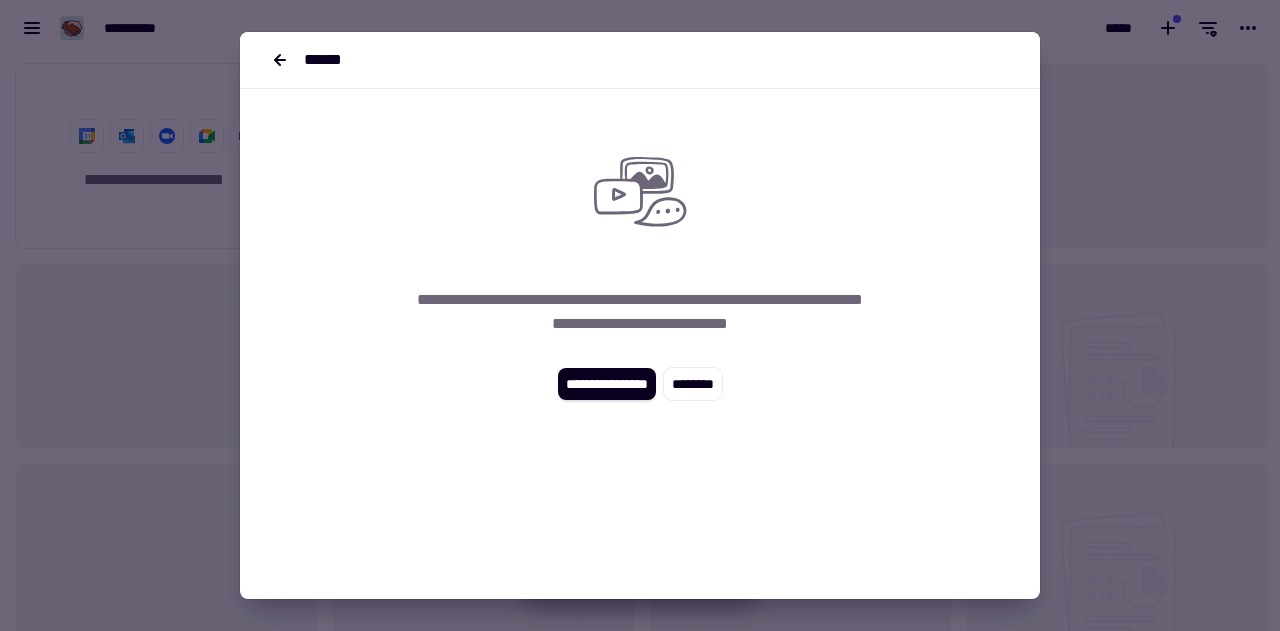 scroll, scrollTop: 0, scrollLeft: 0, axis: both 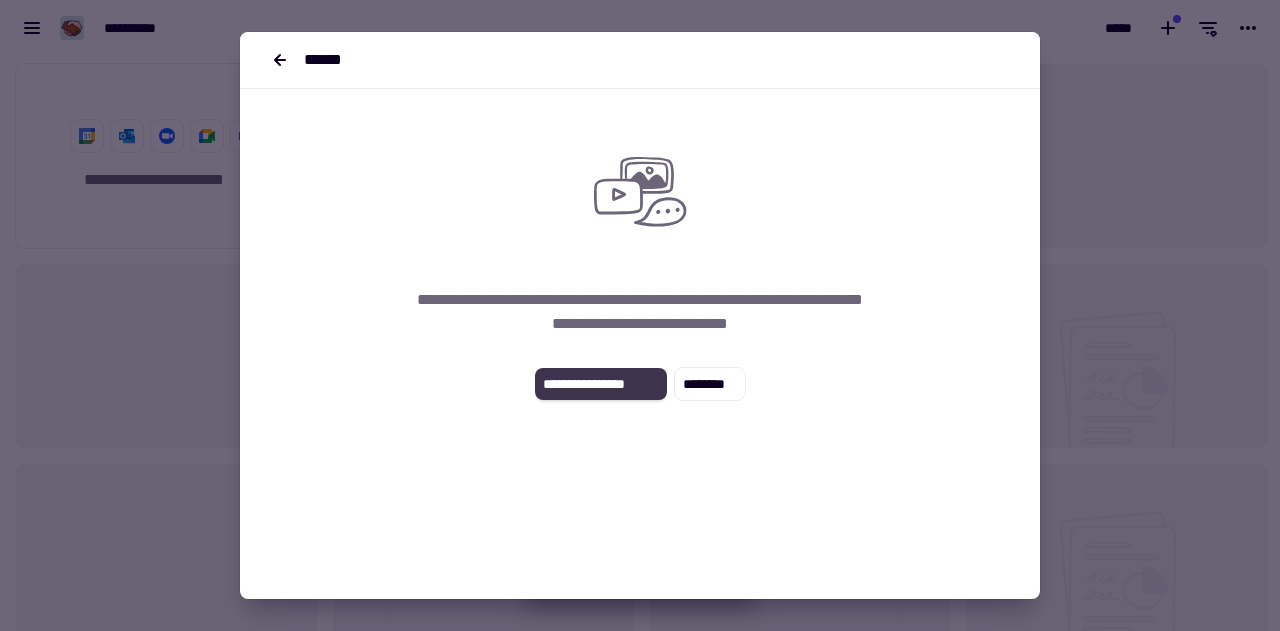 click on "**********" 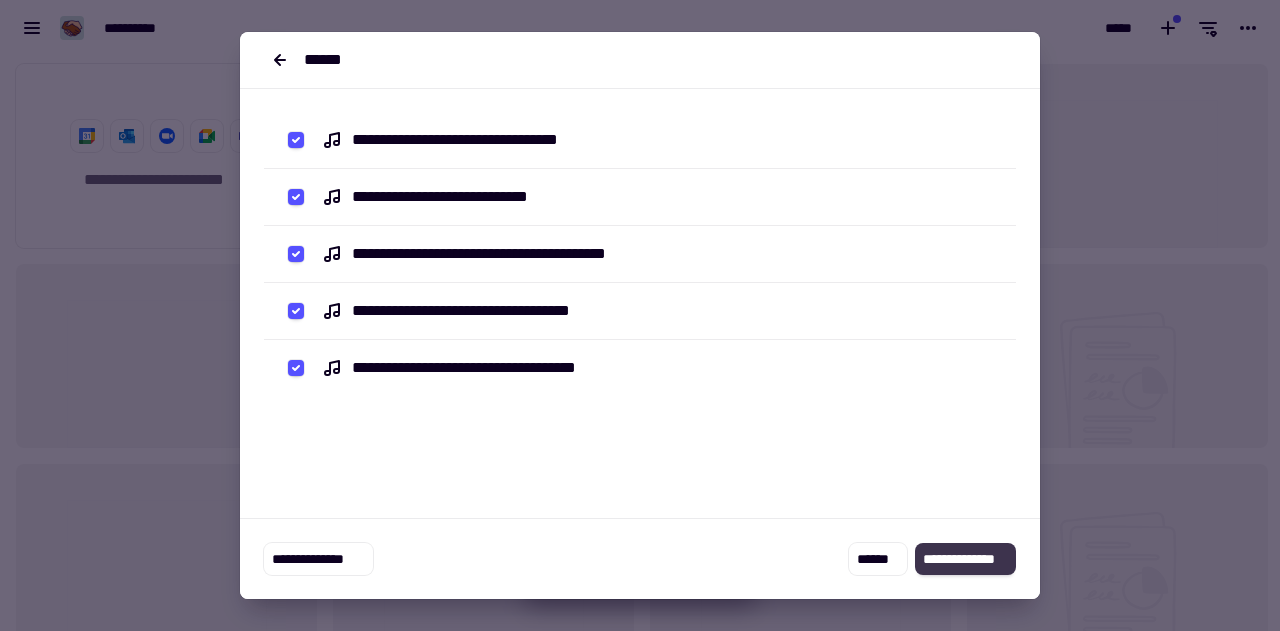 click on "**********" 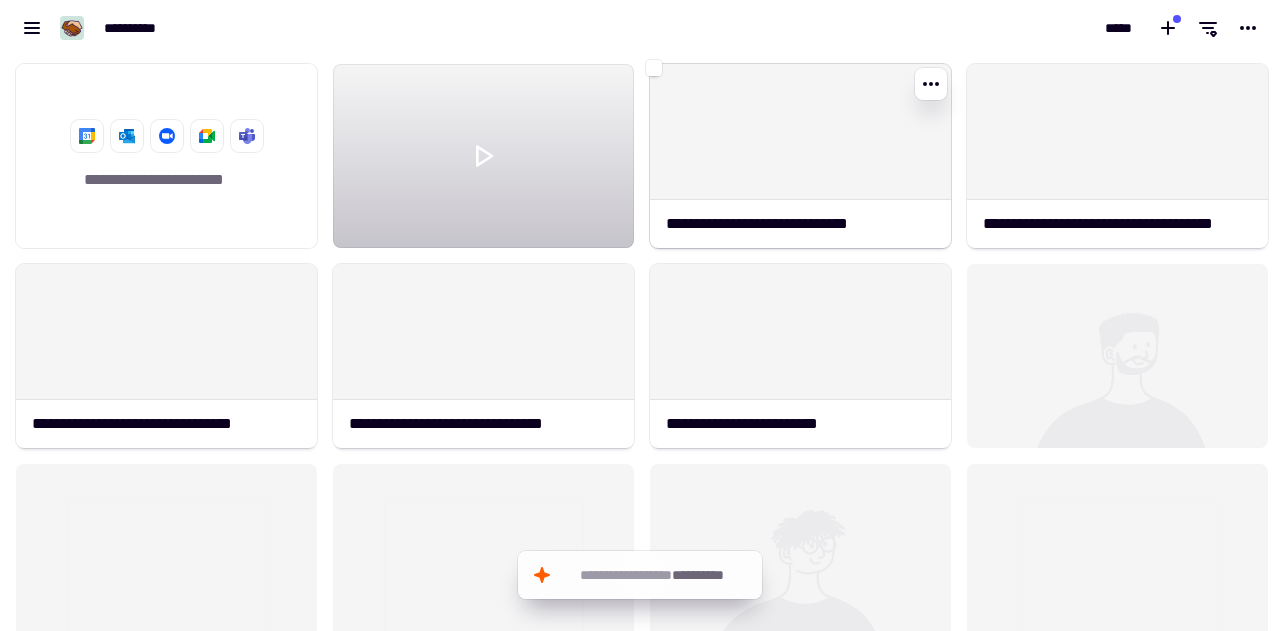 click 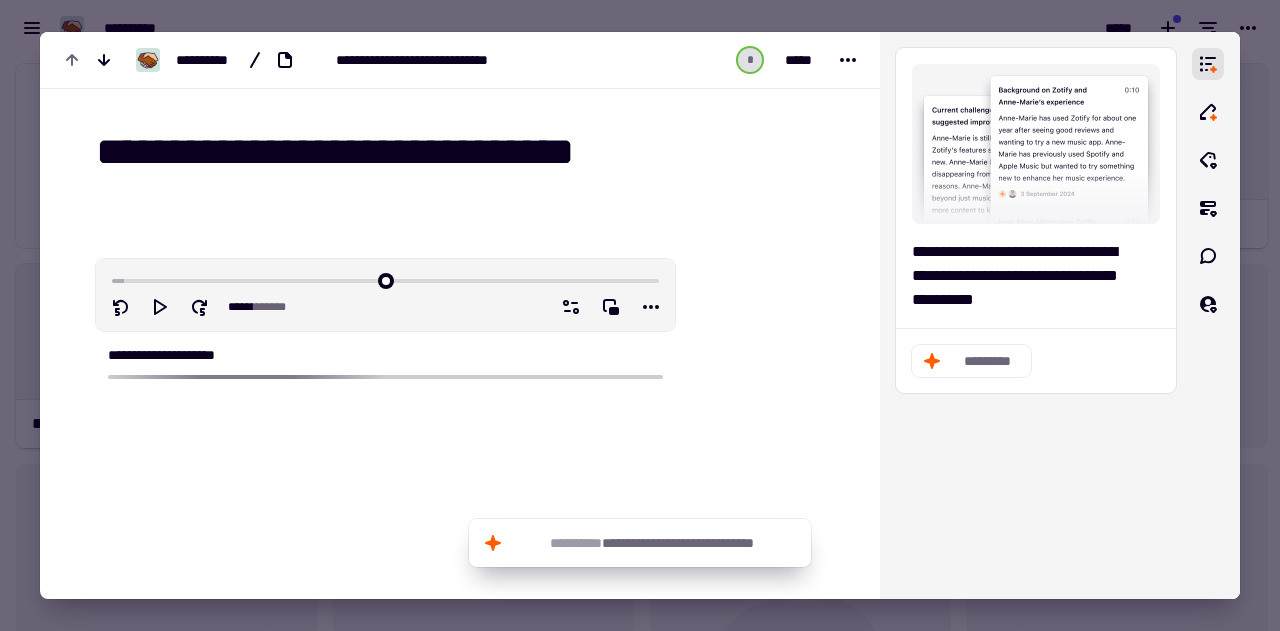 scroll, scrollTop: 70, scrollLeft: 0, axis: vertical 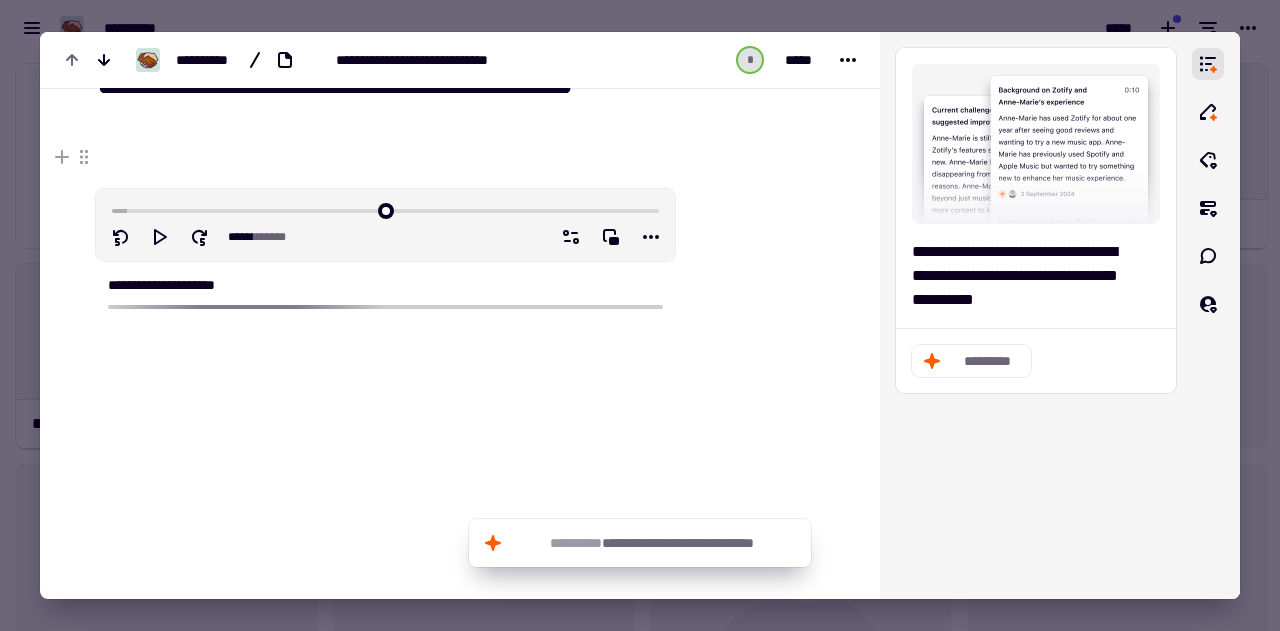 click at bounding box center [640, 315] 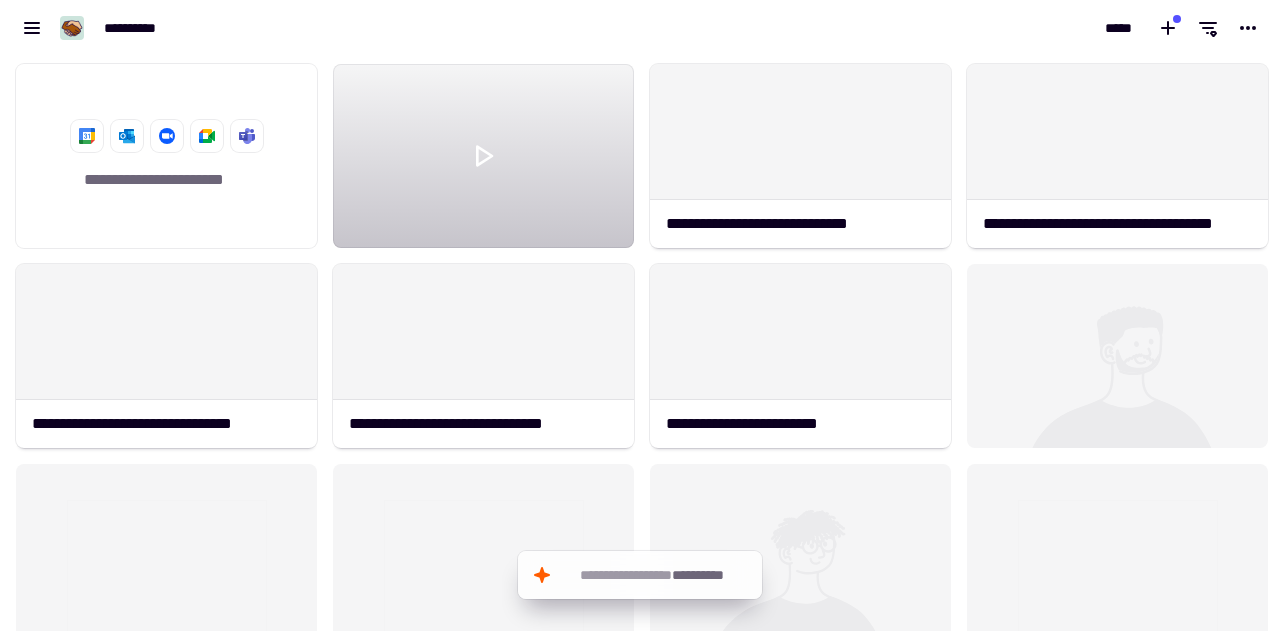 click 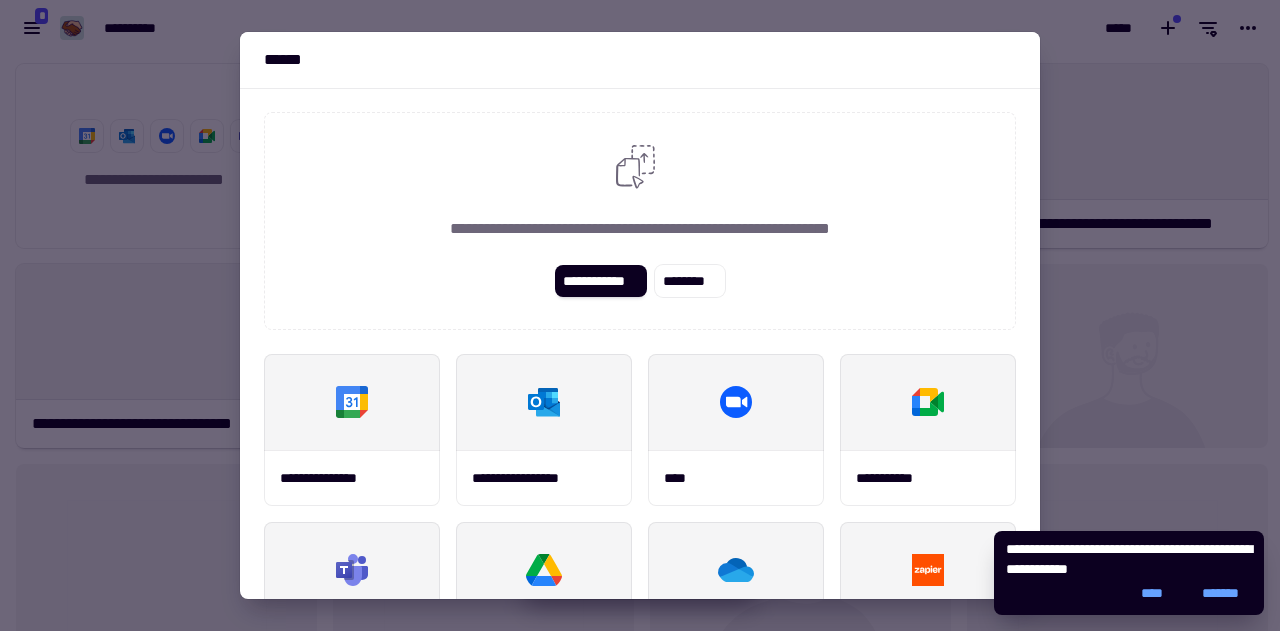 click at bounding box center [640, 315] 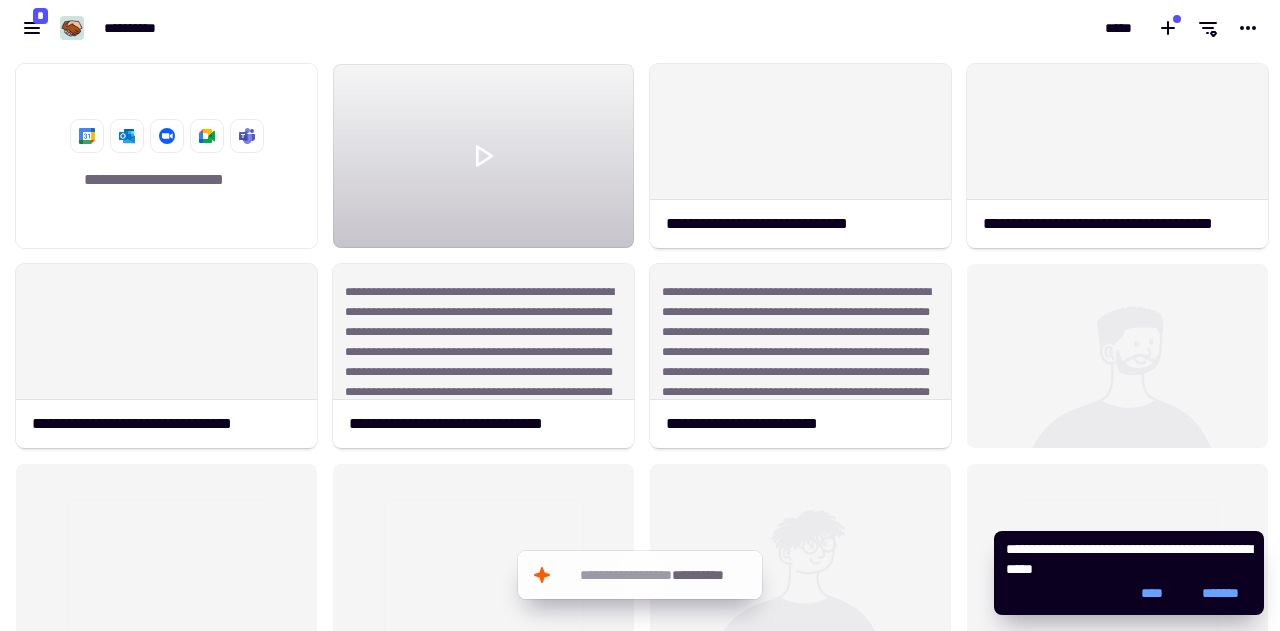 click 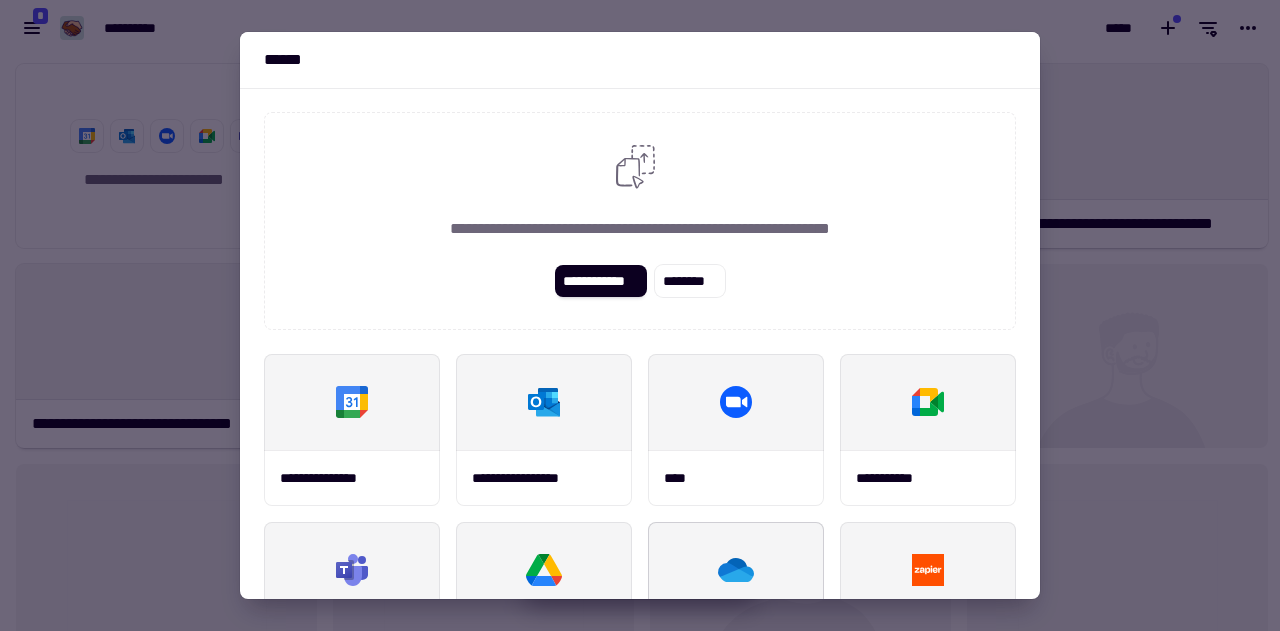click 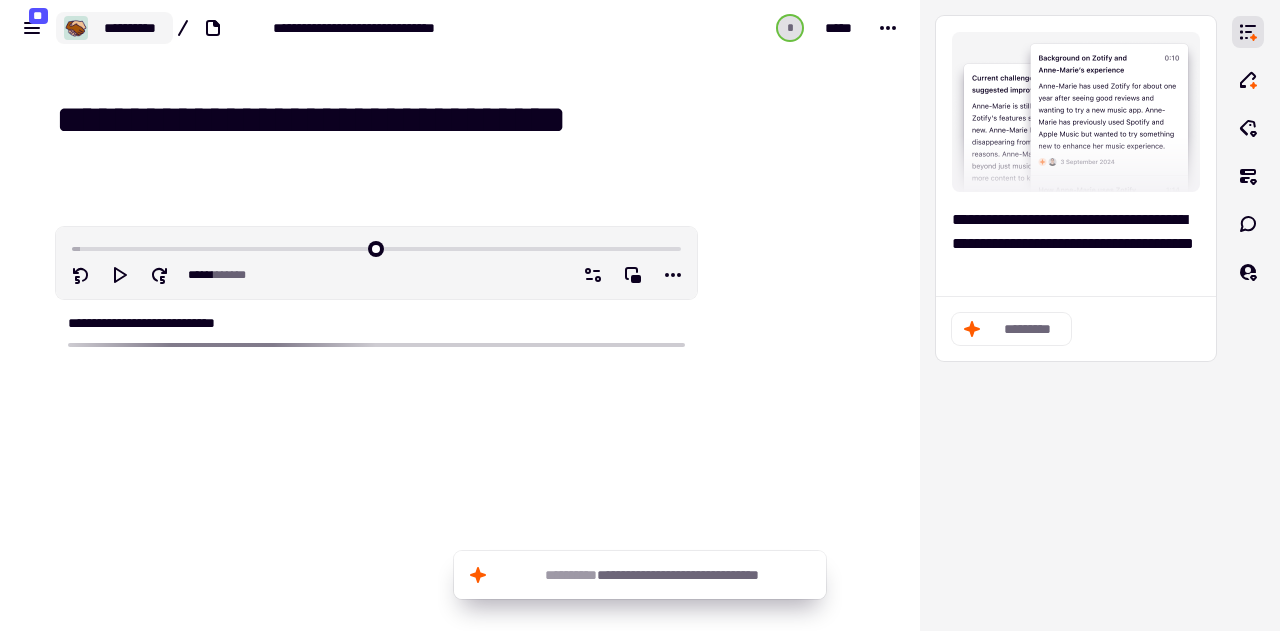 click on "**********" 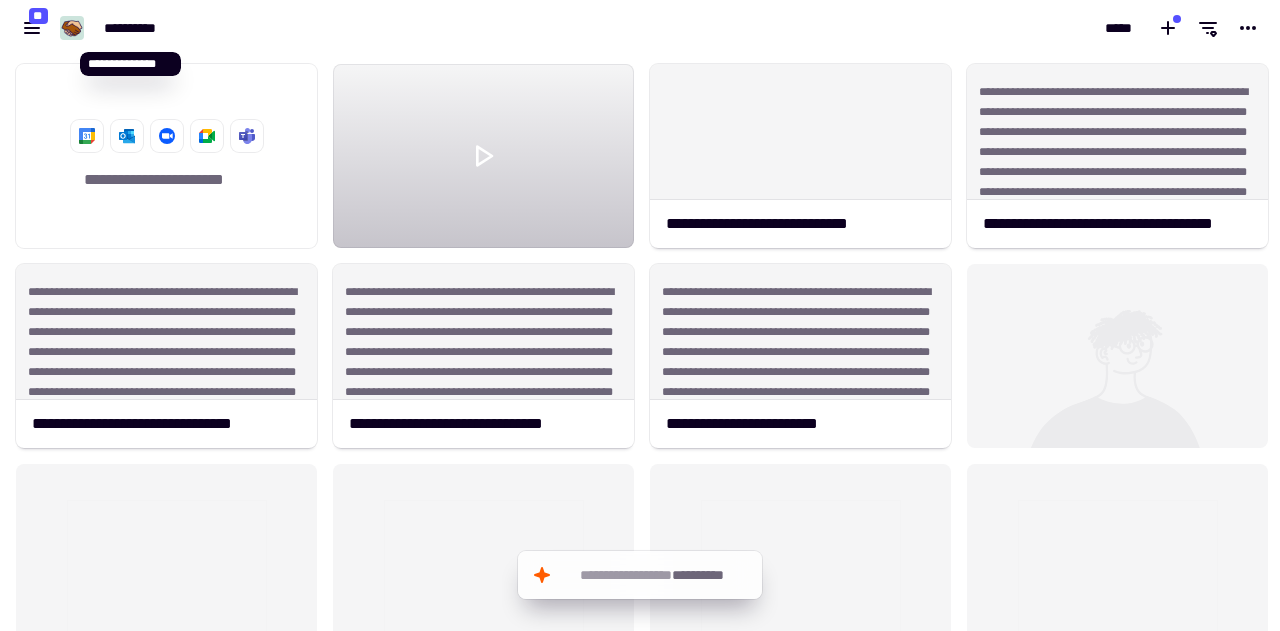 scroll, scrollTop: 16, scrollLeft: 16, axis: both 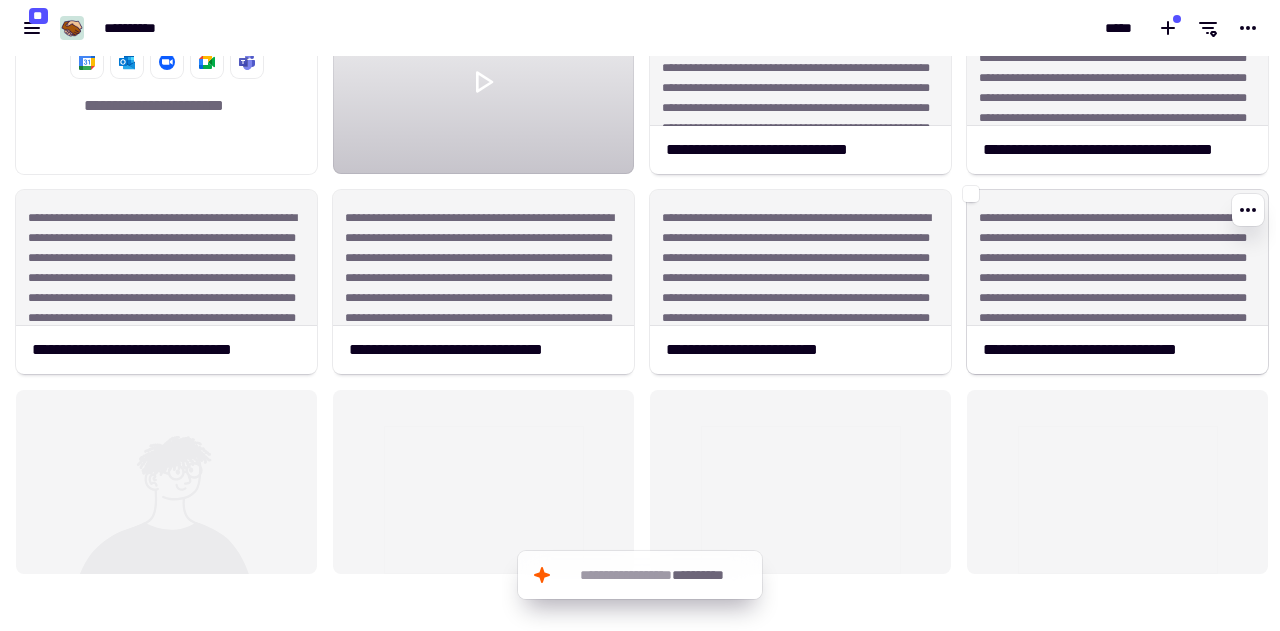 click on "**********" 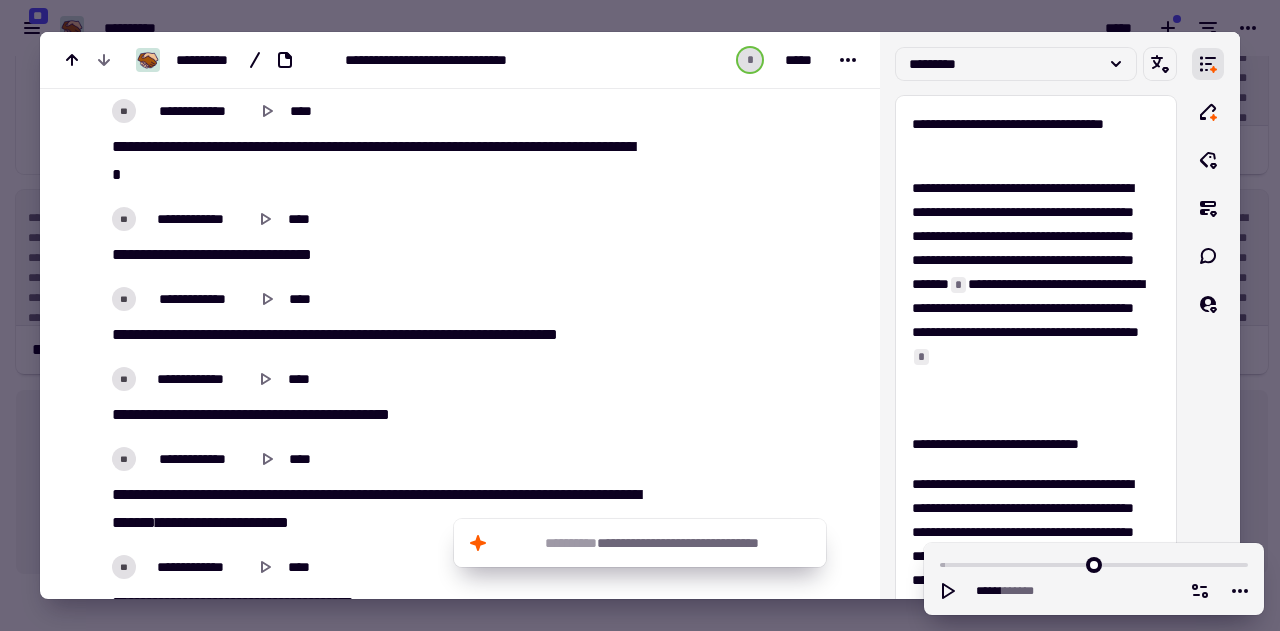 scroll, scrollTop: 916, scrollLeft: 0, axis: vertical 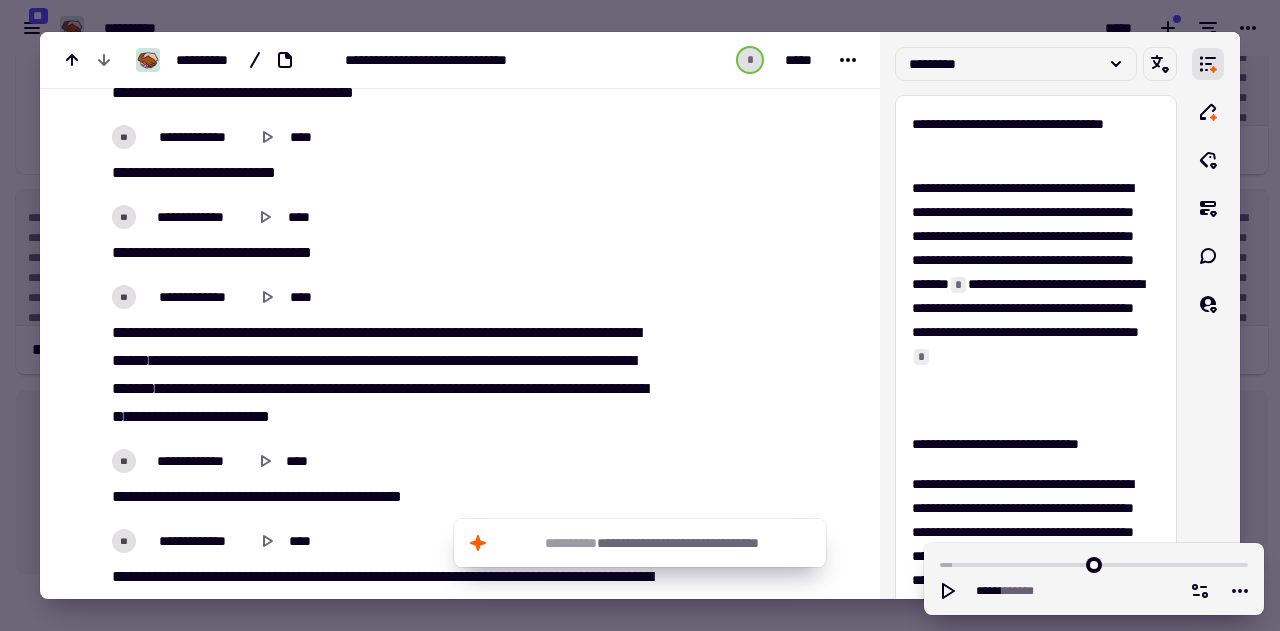 click at bounding box center (640, 315) 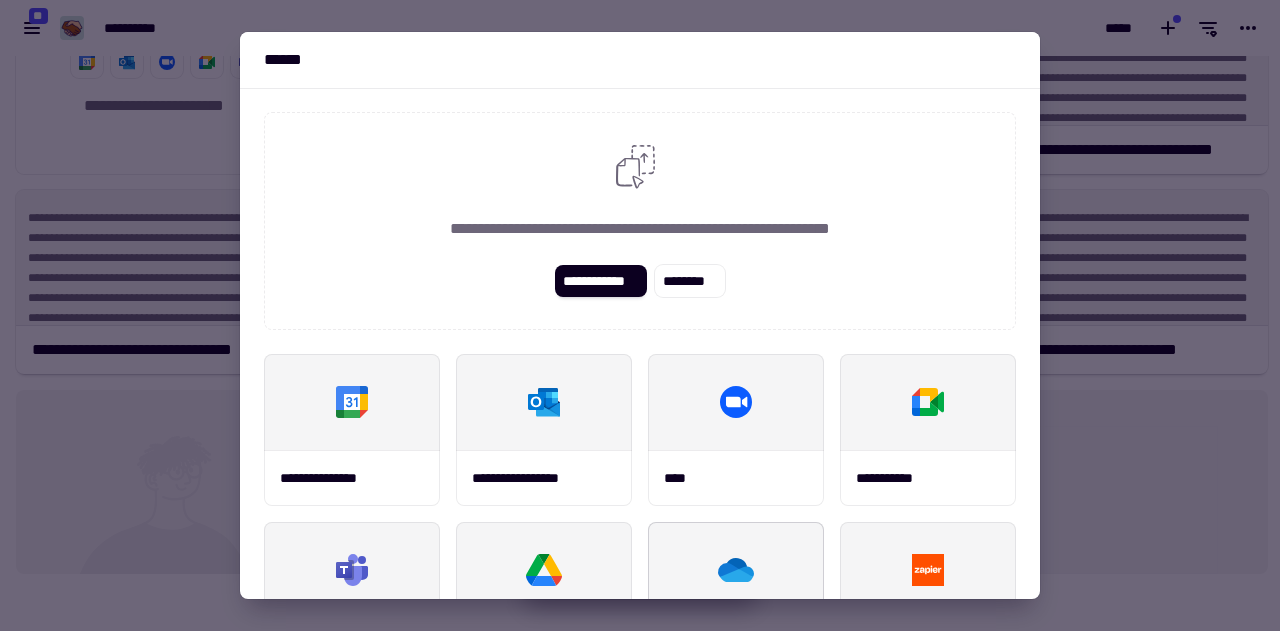 click at bounding box center (736, 570) 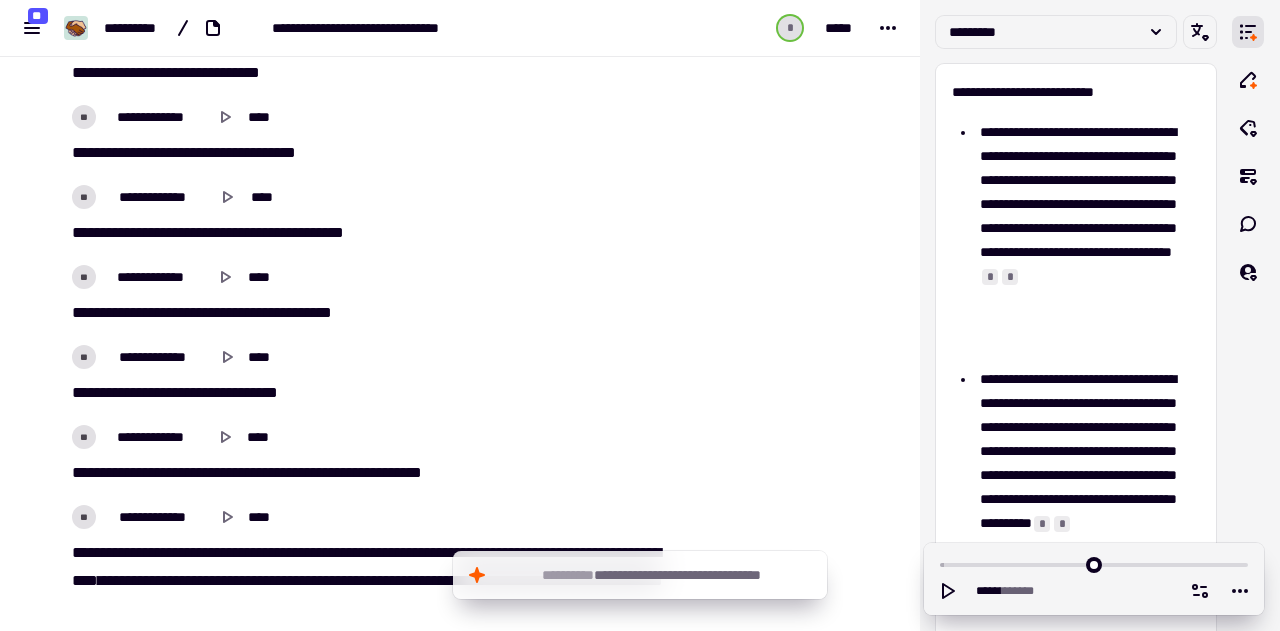 scroll, scrollTop: 978, scrollLeft: 0, axis: vertical 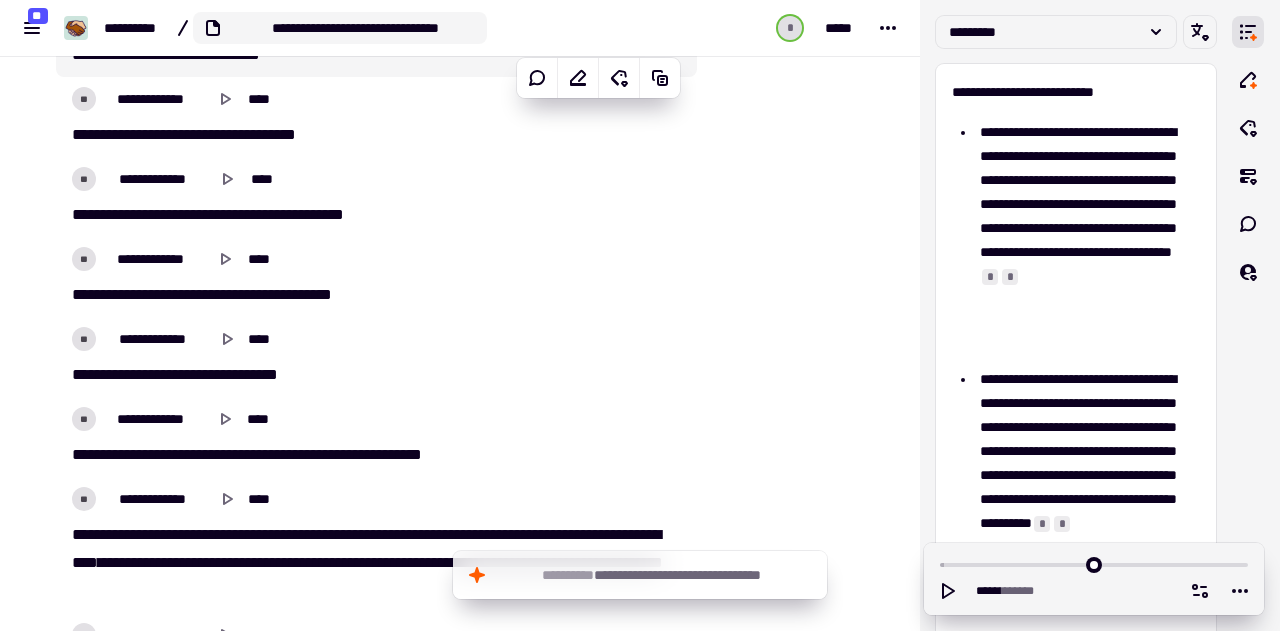 click 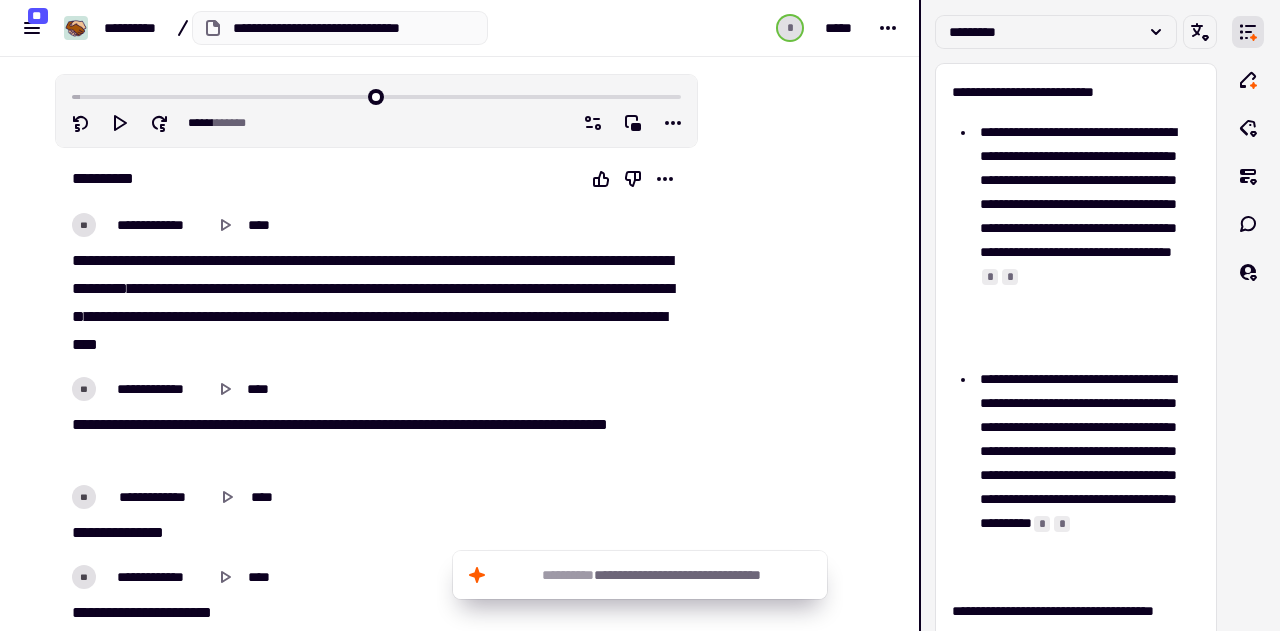 scroll, scrollTop: 0, scrollLeft: 0, axis: both 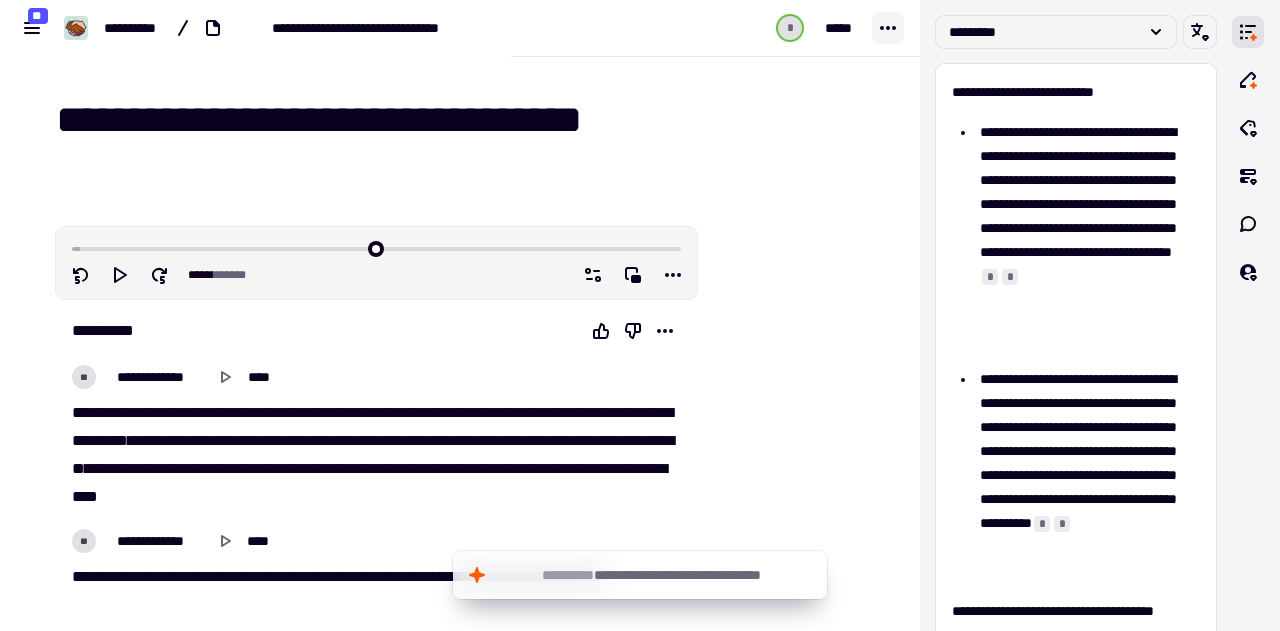 click 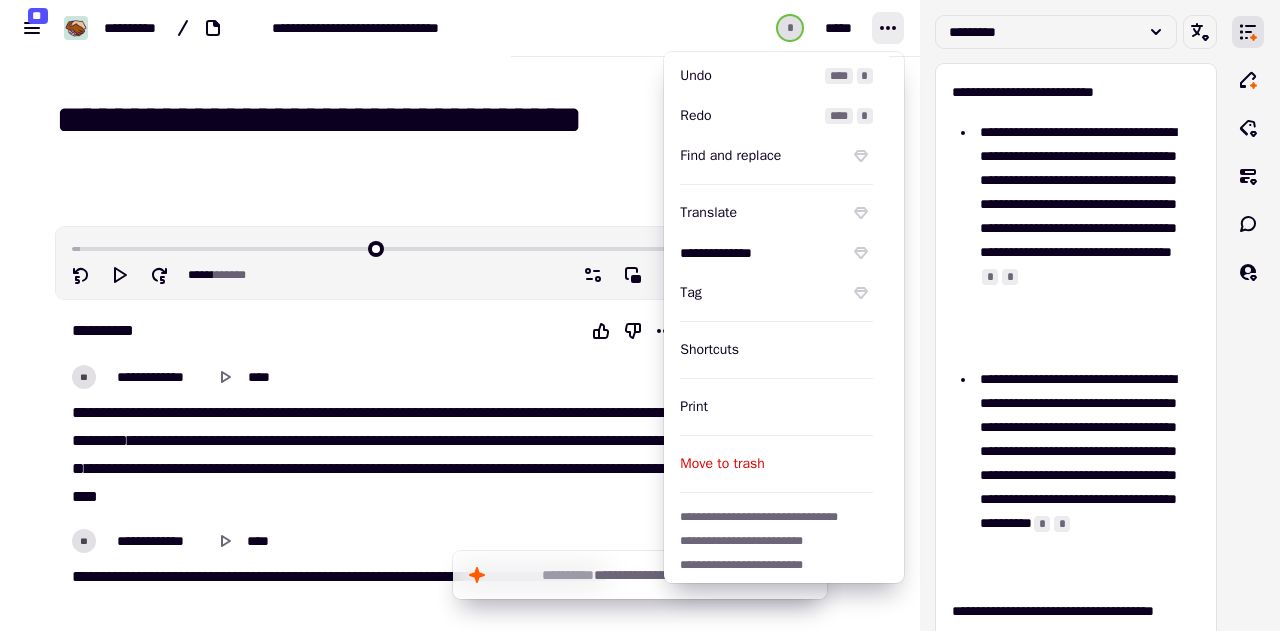 scroll, scrollTop: 66, scrollLeft: 0, axis: vertical 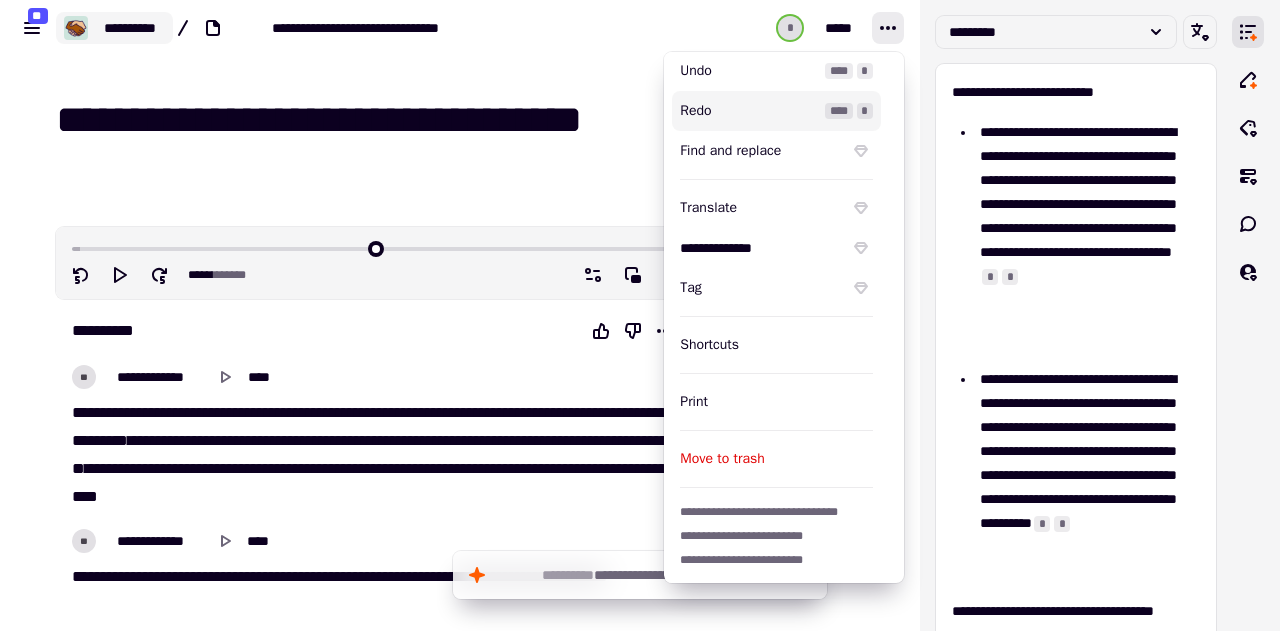 click on "**********" 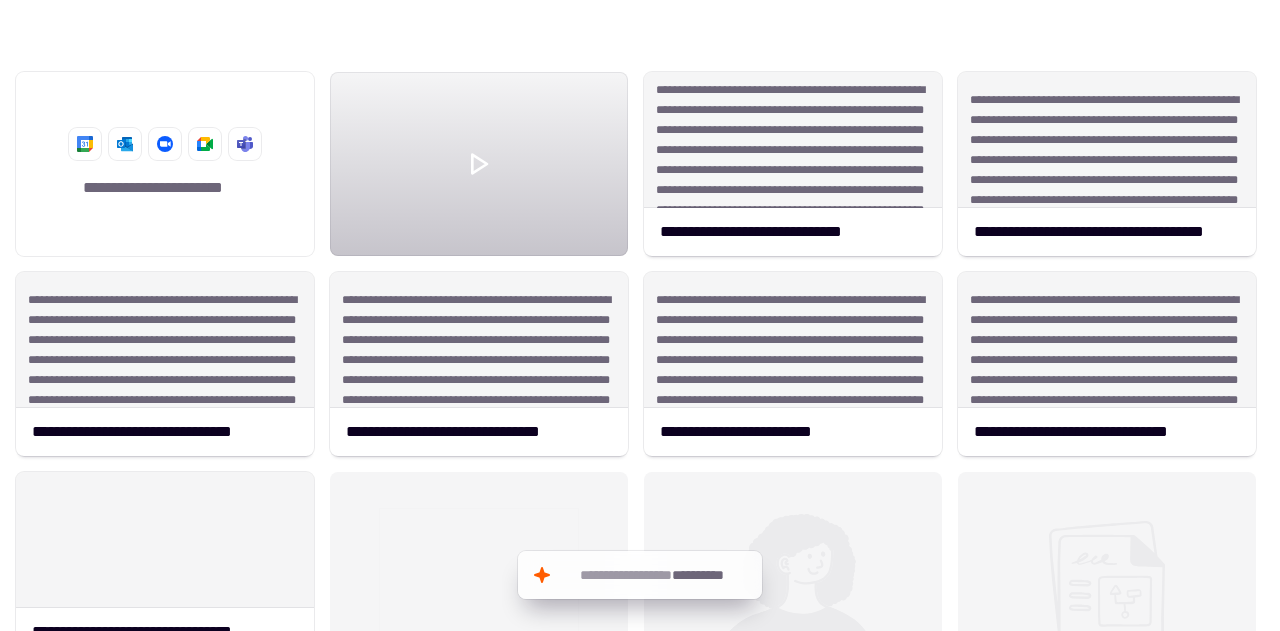 scroll, scrollTop: 16, scrollLeft: 16, axis: both 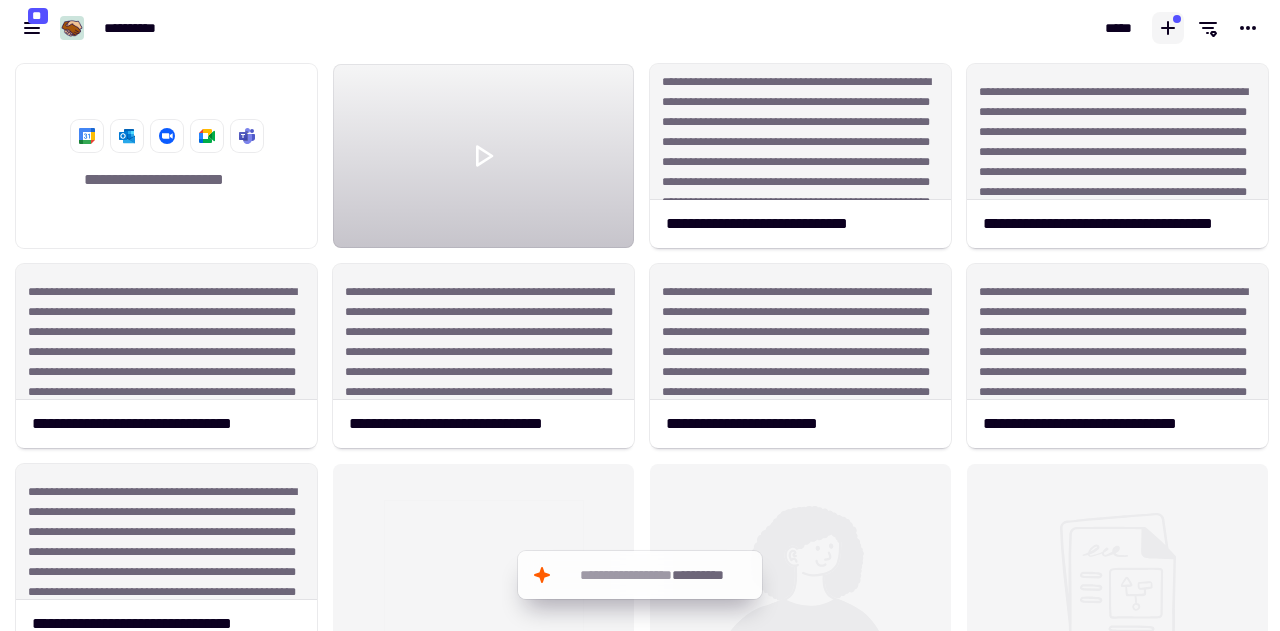click 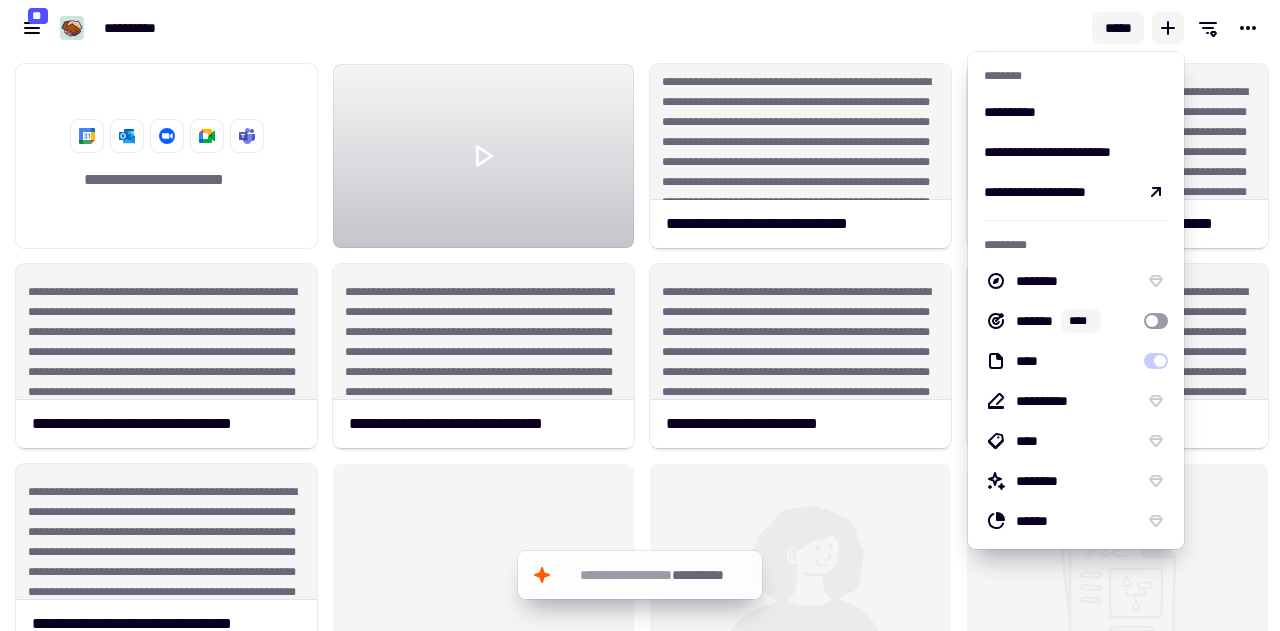click on "*****" 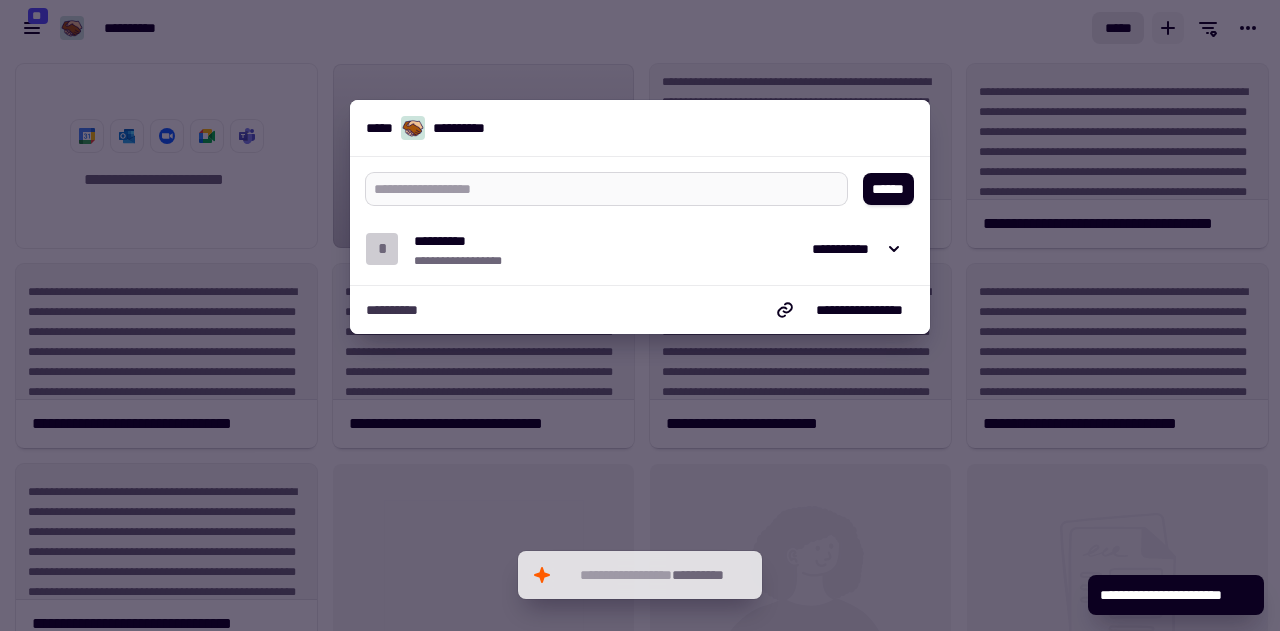 type on "*" 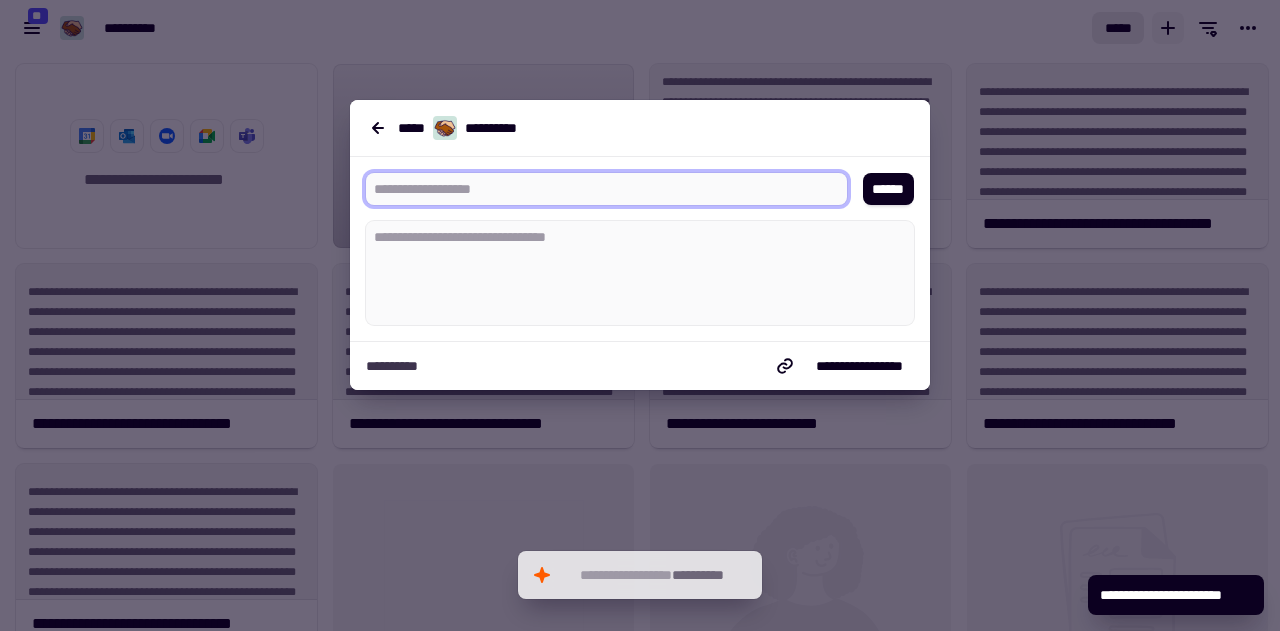 click at bounding box center [598, 189] 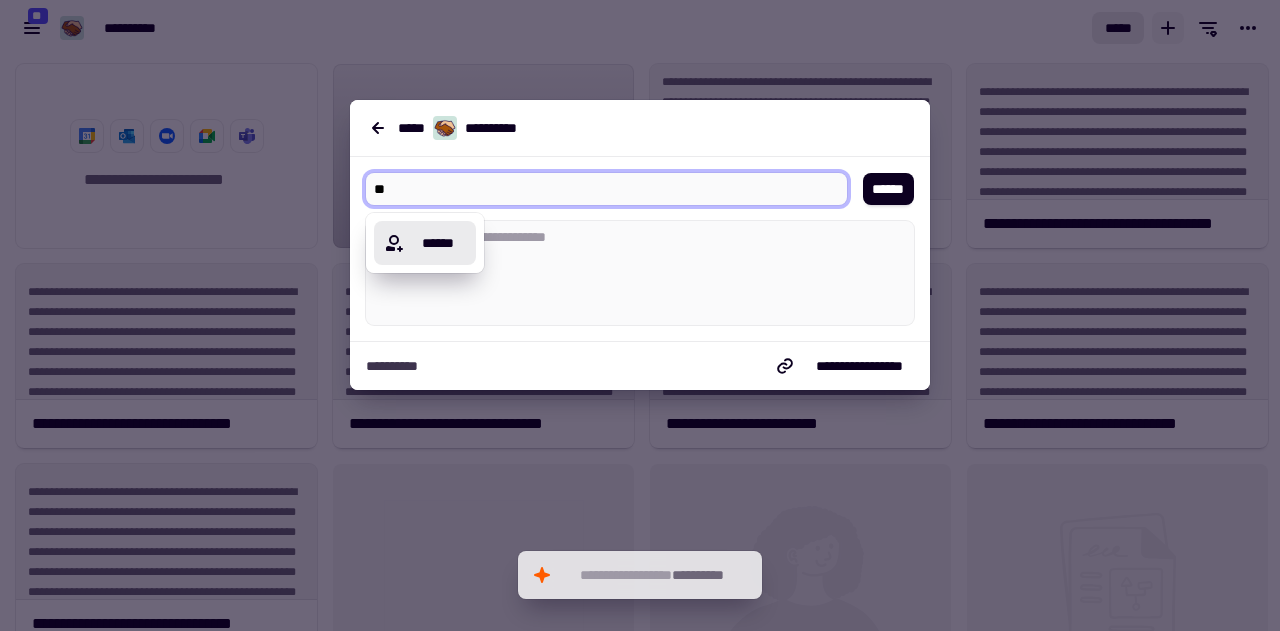 type on "*" 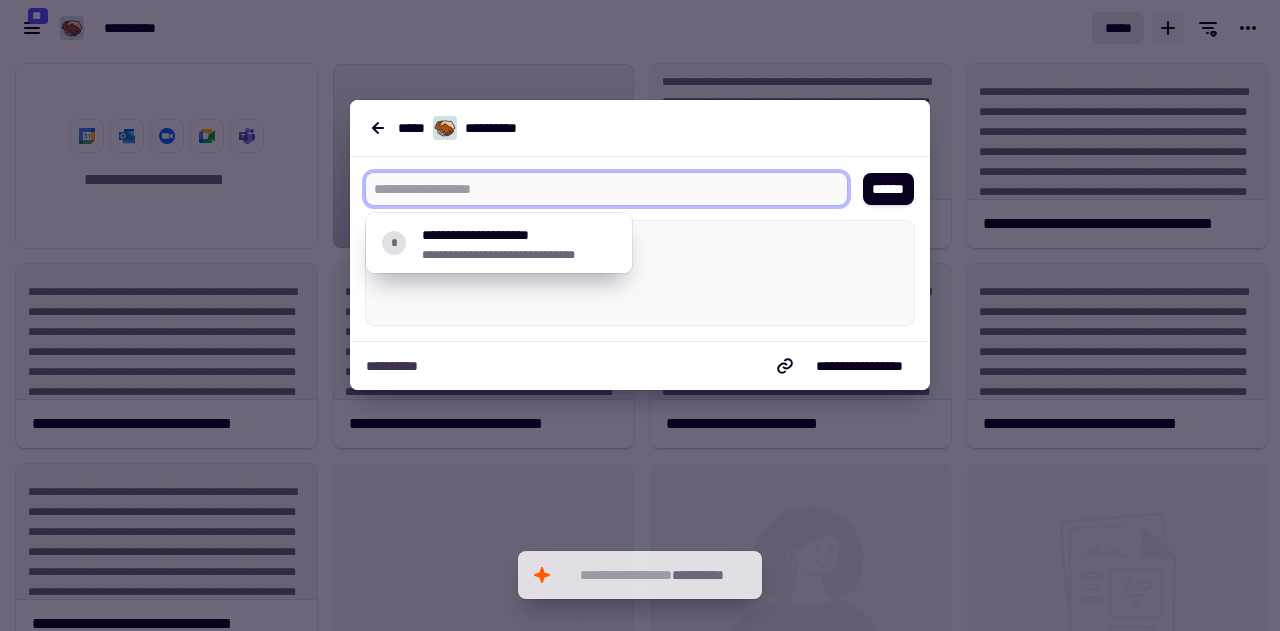 click at bounding box center [598, 189] 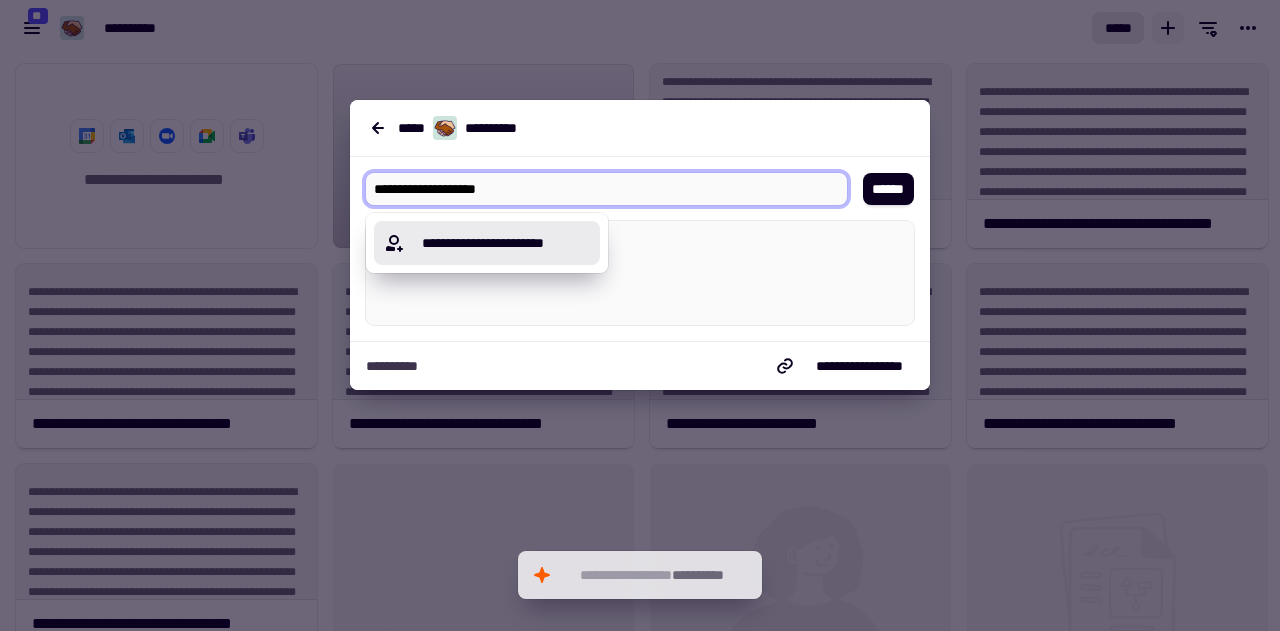 click on "**********" at bounding box center (499, 243) 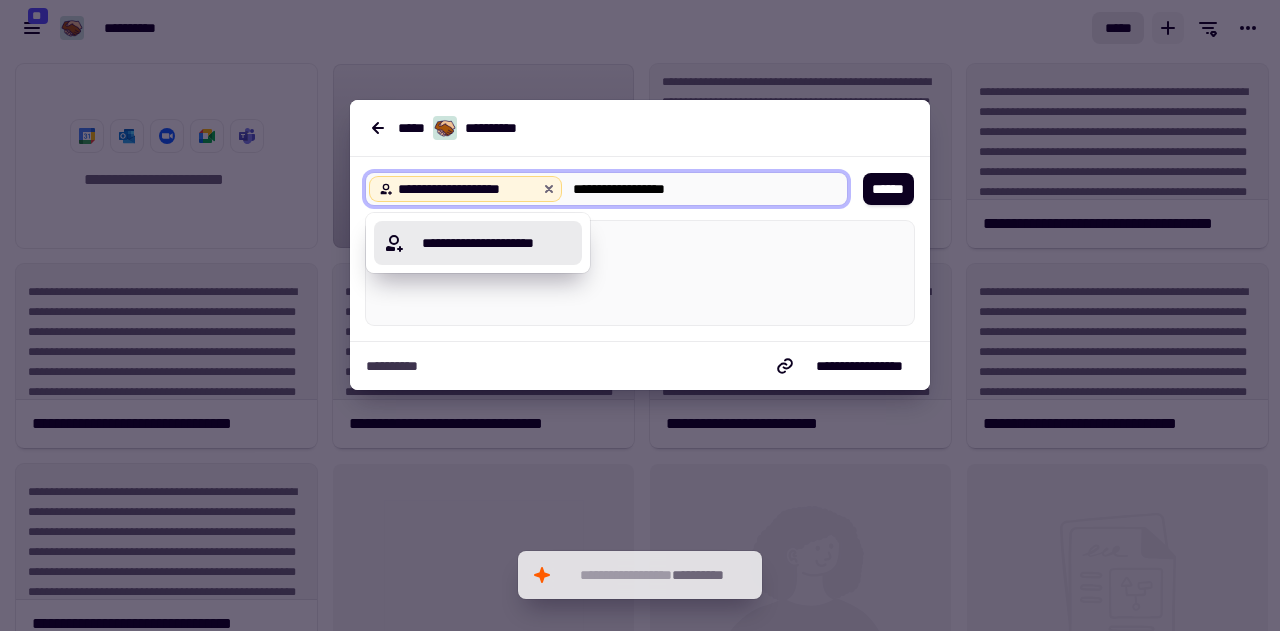 type on "**********" 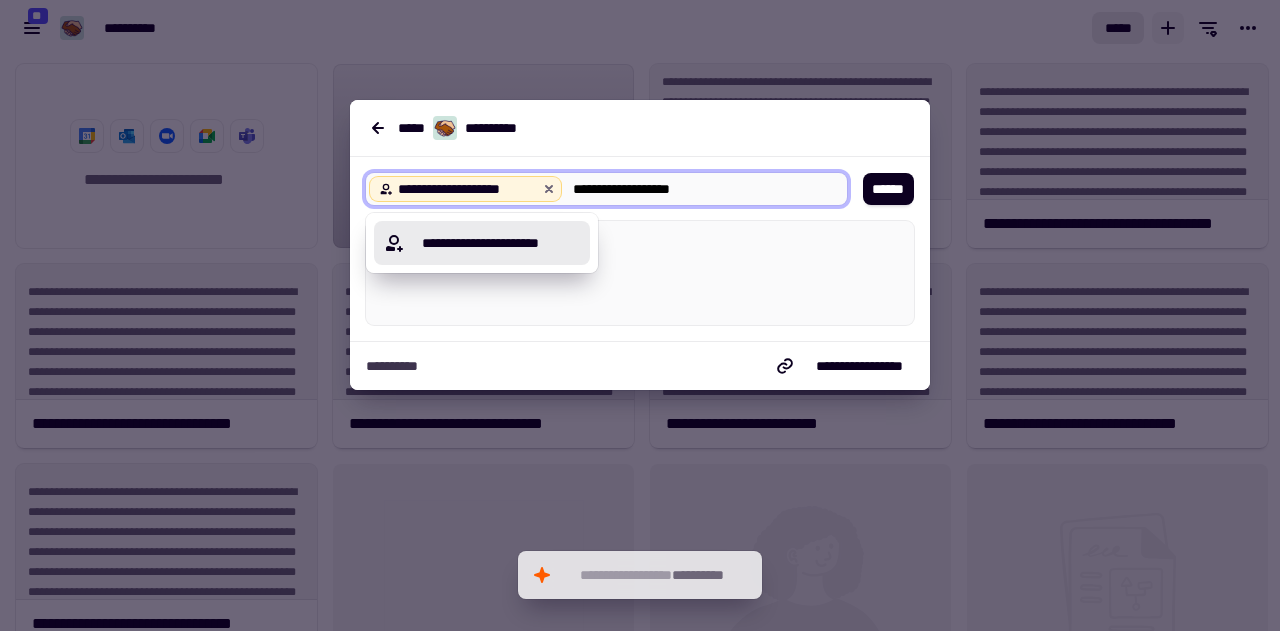 click on "**********" at bounding box center (482, 243) 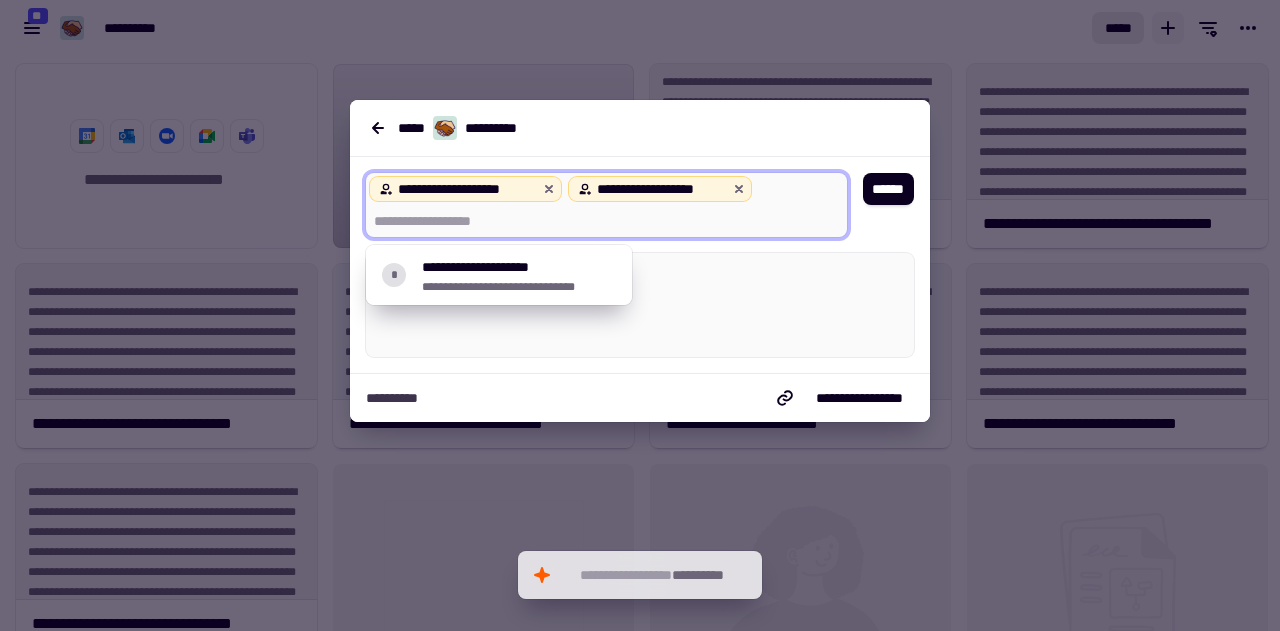 click at bounding box center [598, 221] 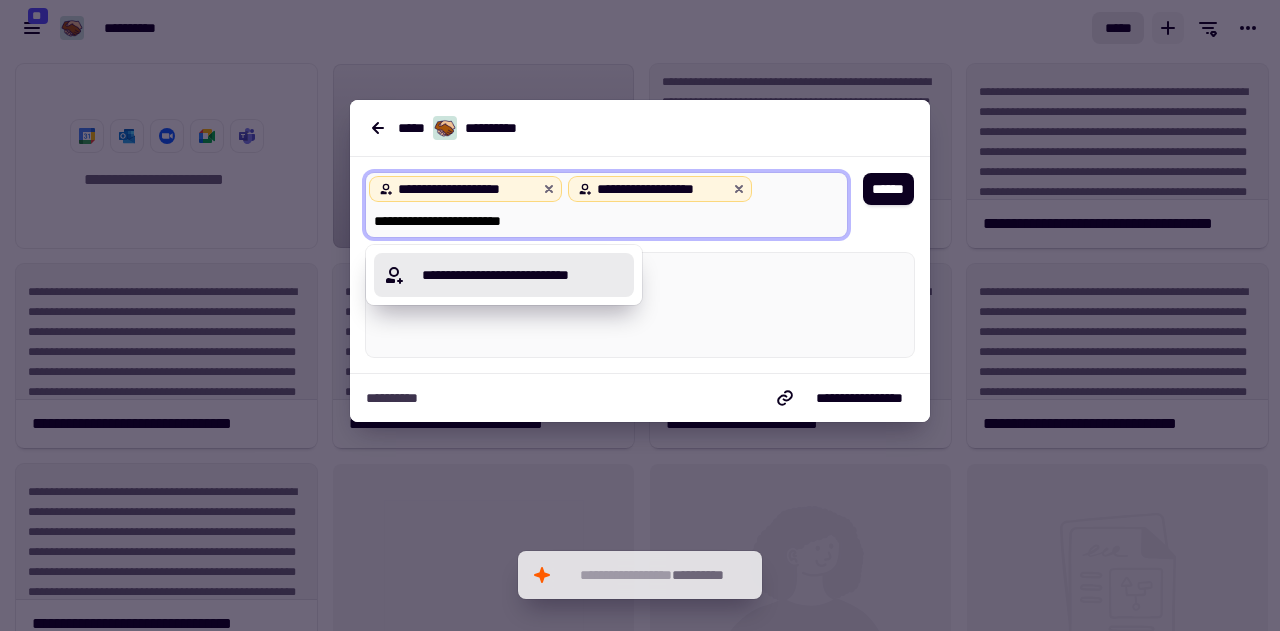 click on "[NUMBER] [STREET]" at bounding box center [504, 275] 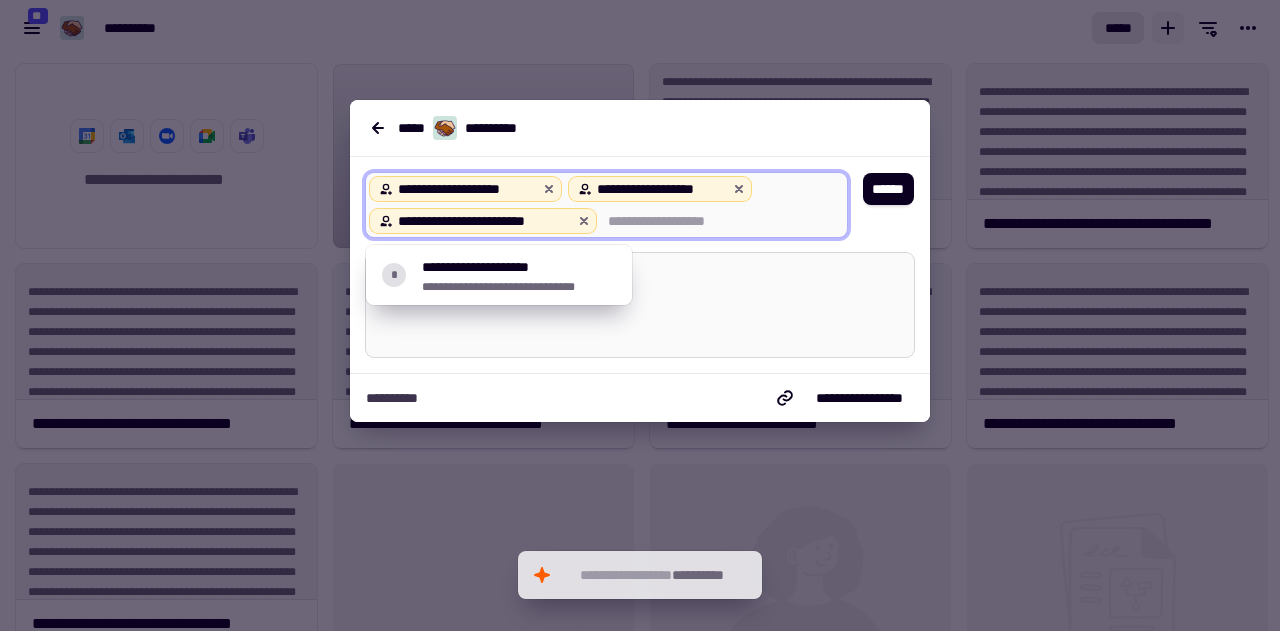 click at bounding box center [640, 305] 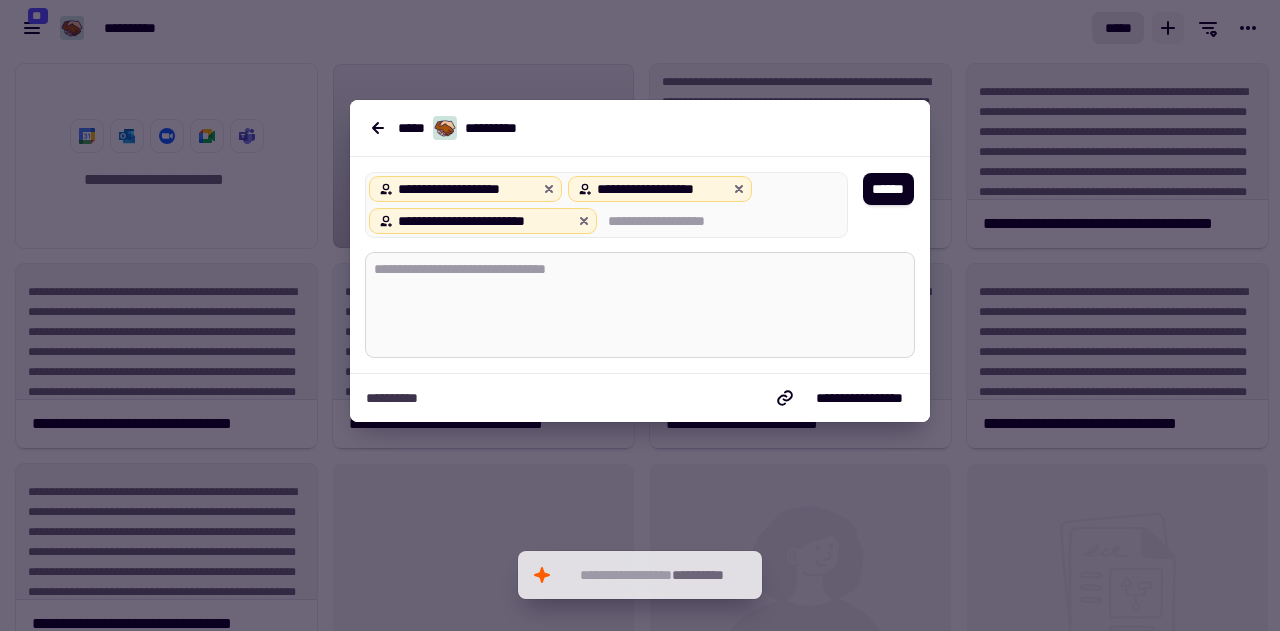 click at bounding box center (640, 305) 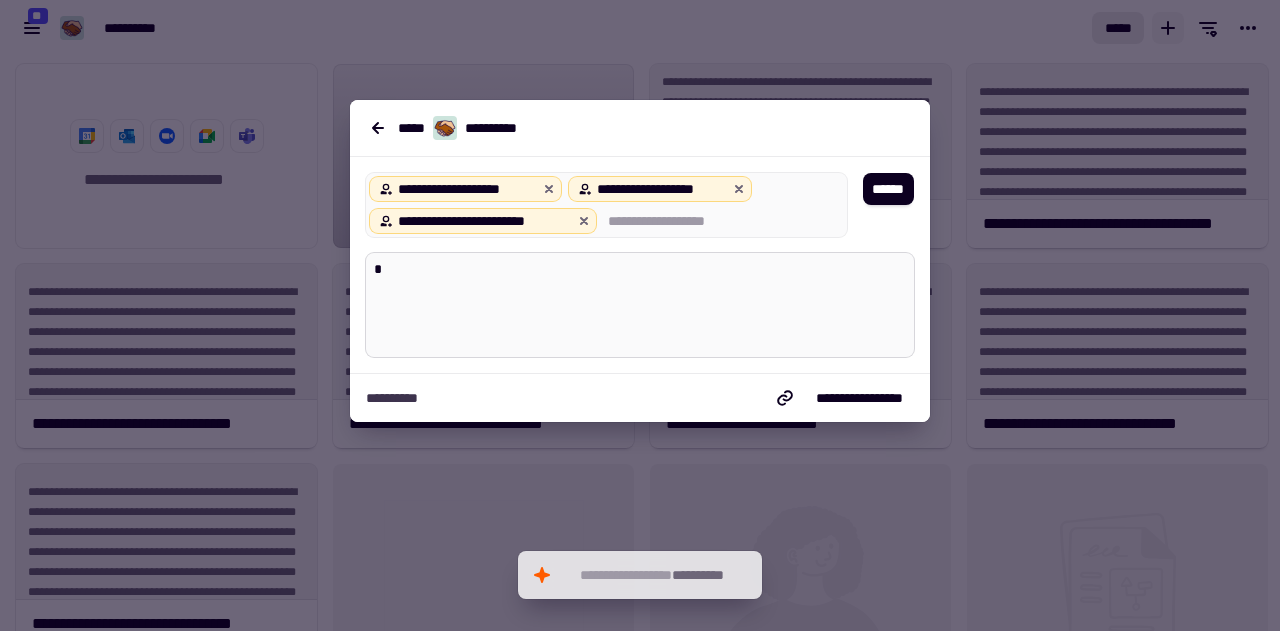 type on "*" 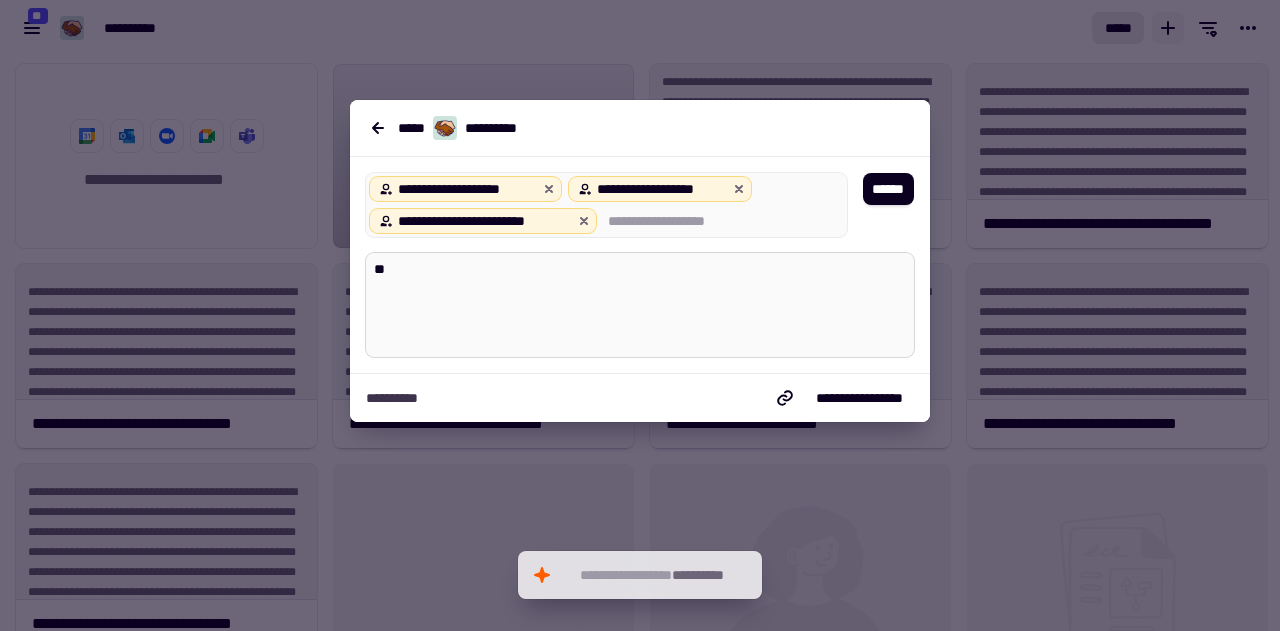type on "*" 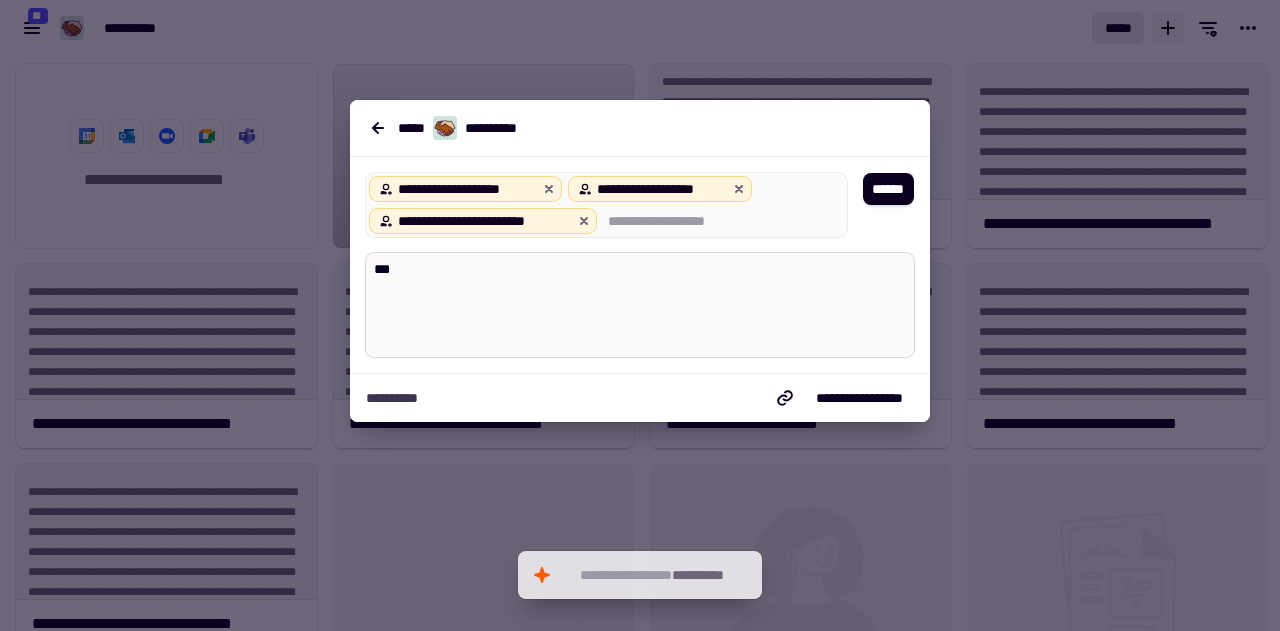 type on "*" 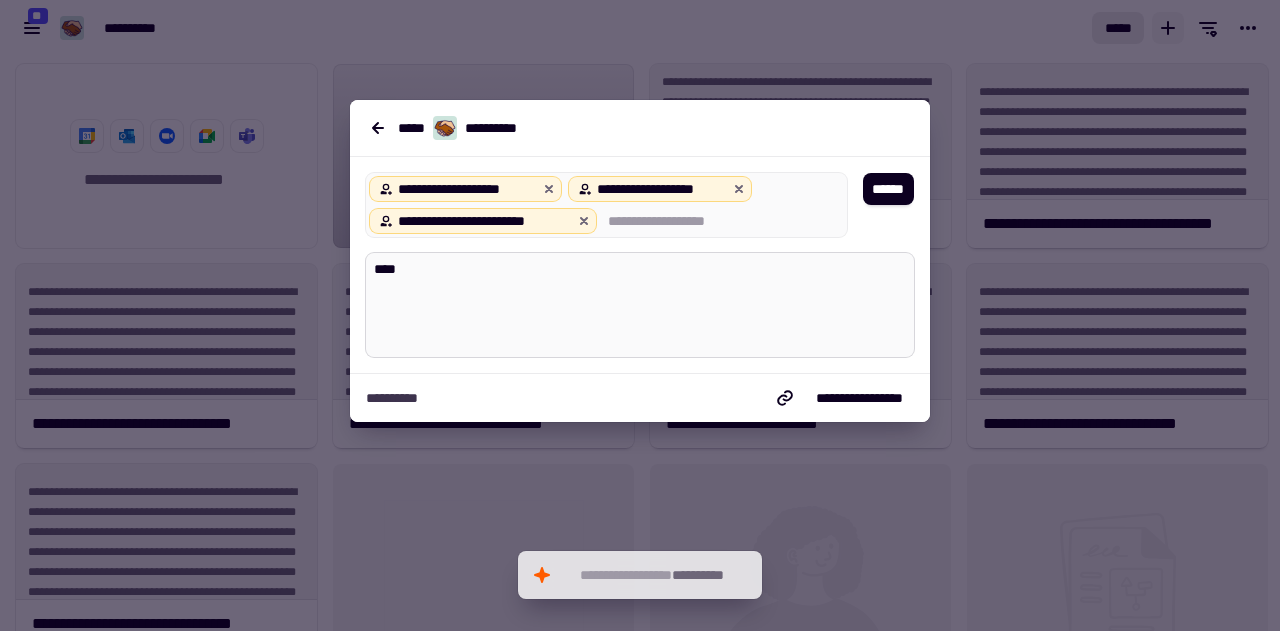 type on "*" 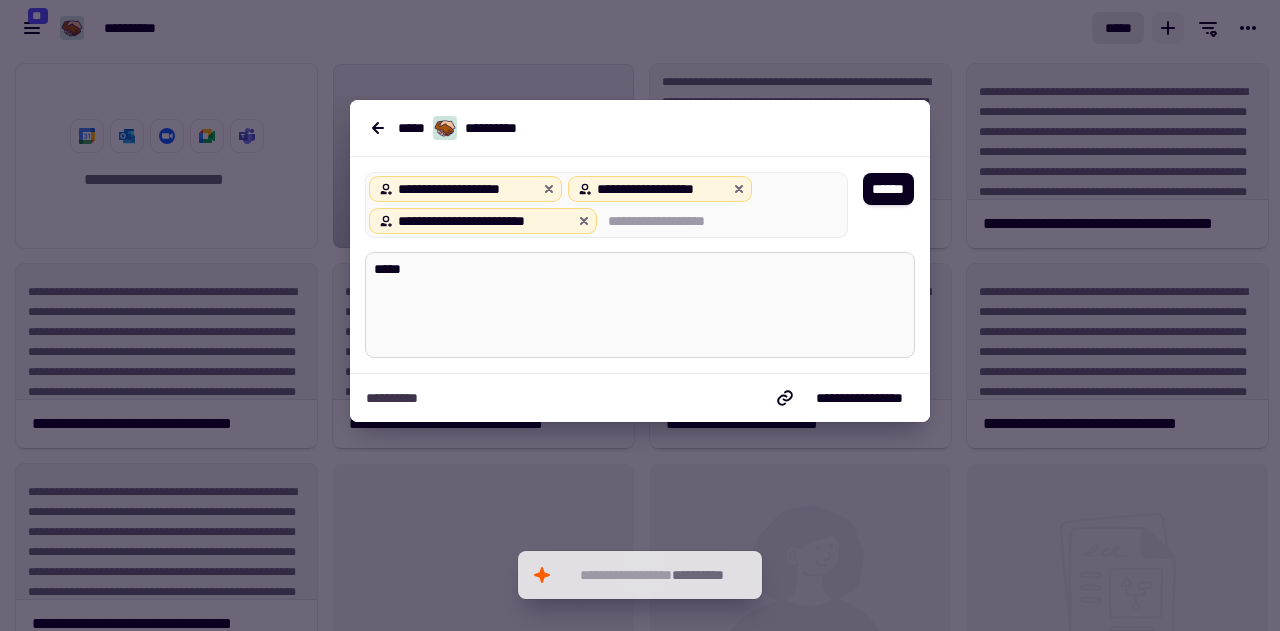 type on "*" 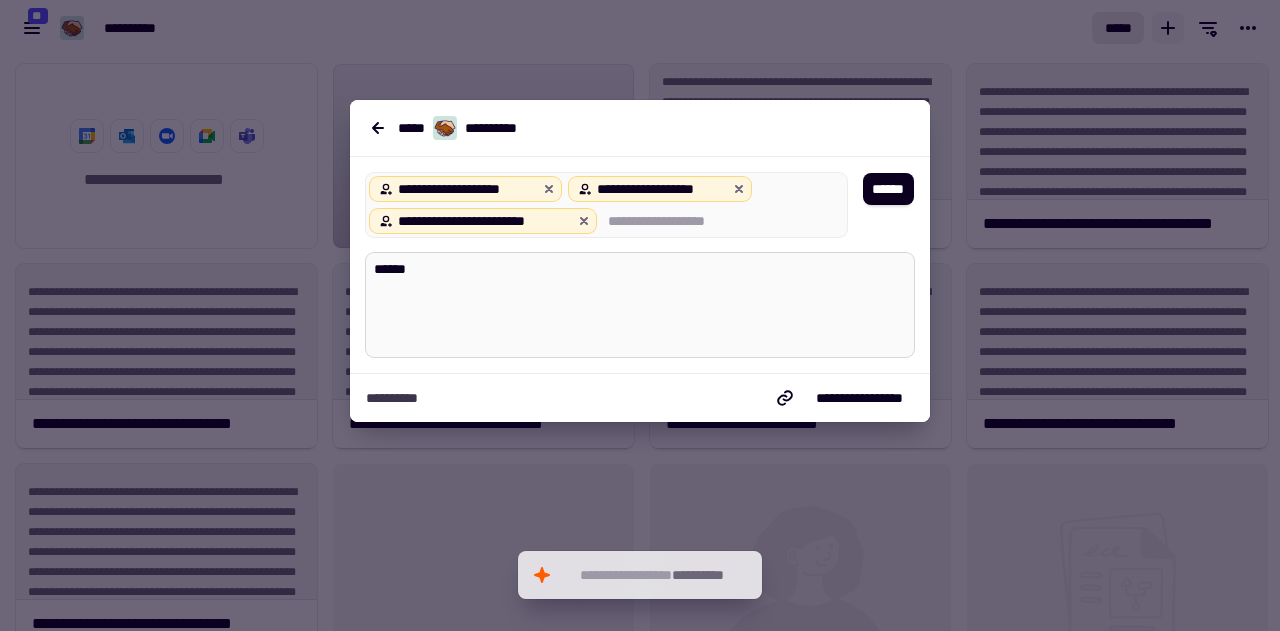 type on "*" 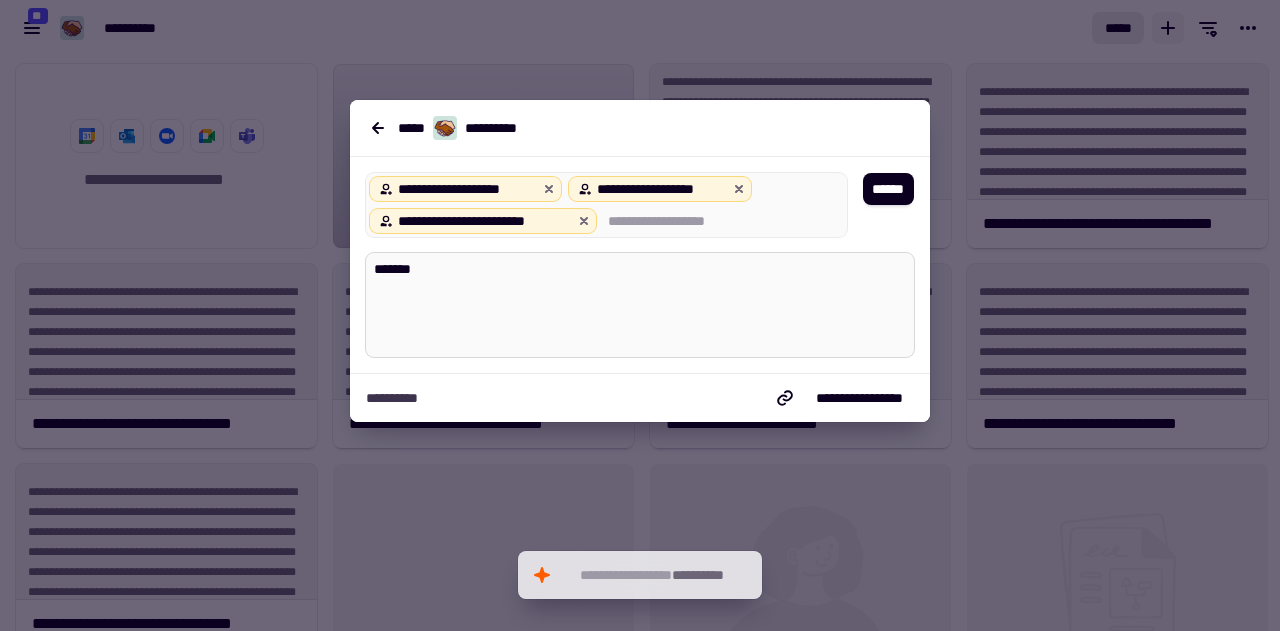 type on "********" 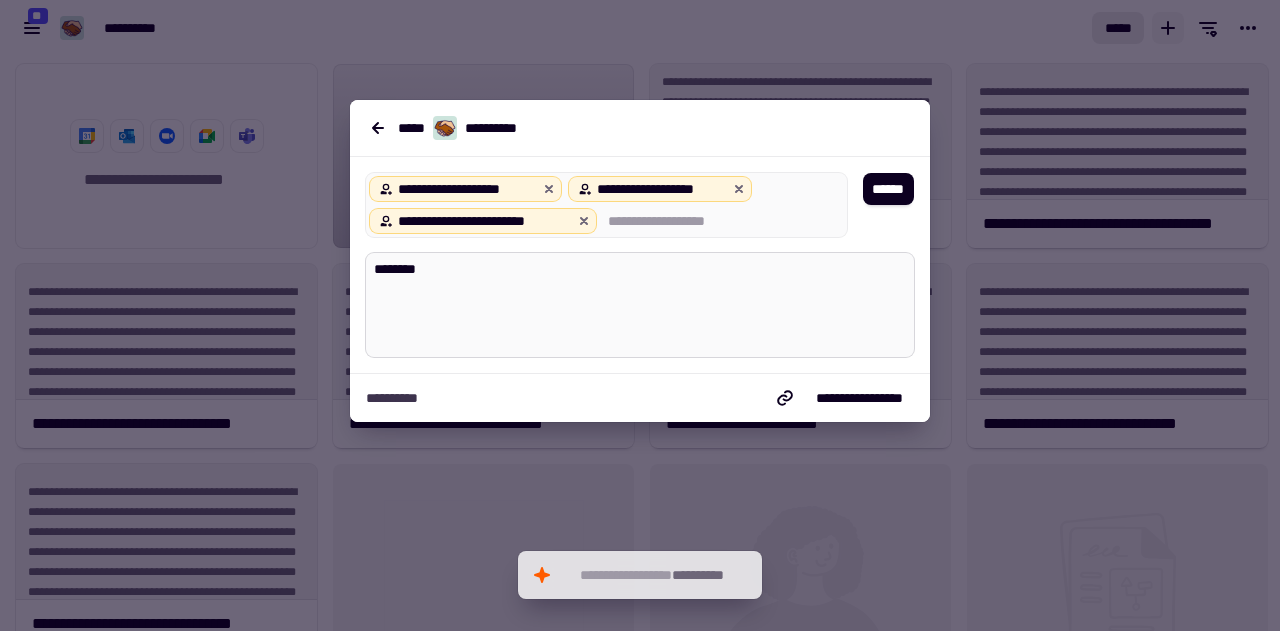type on "*" 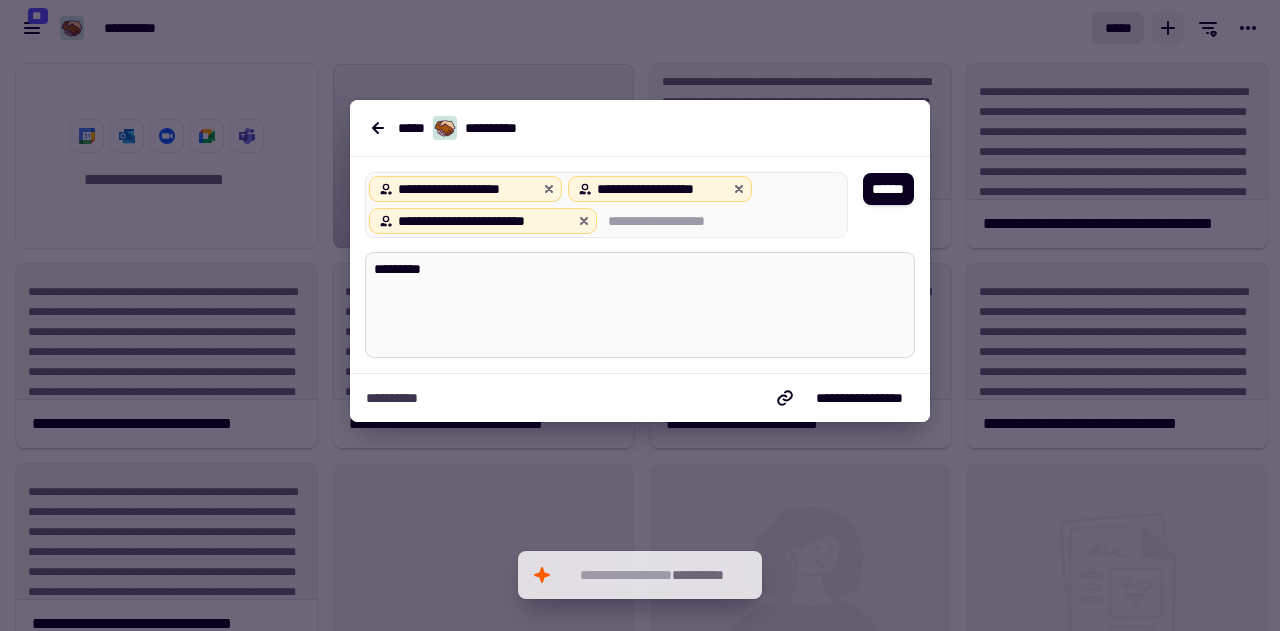 type on "*" 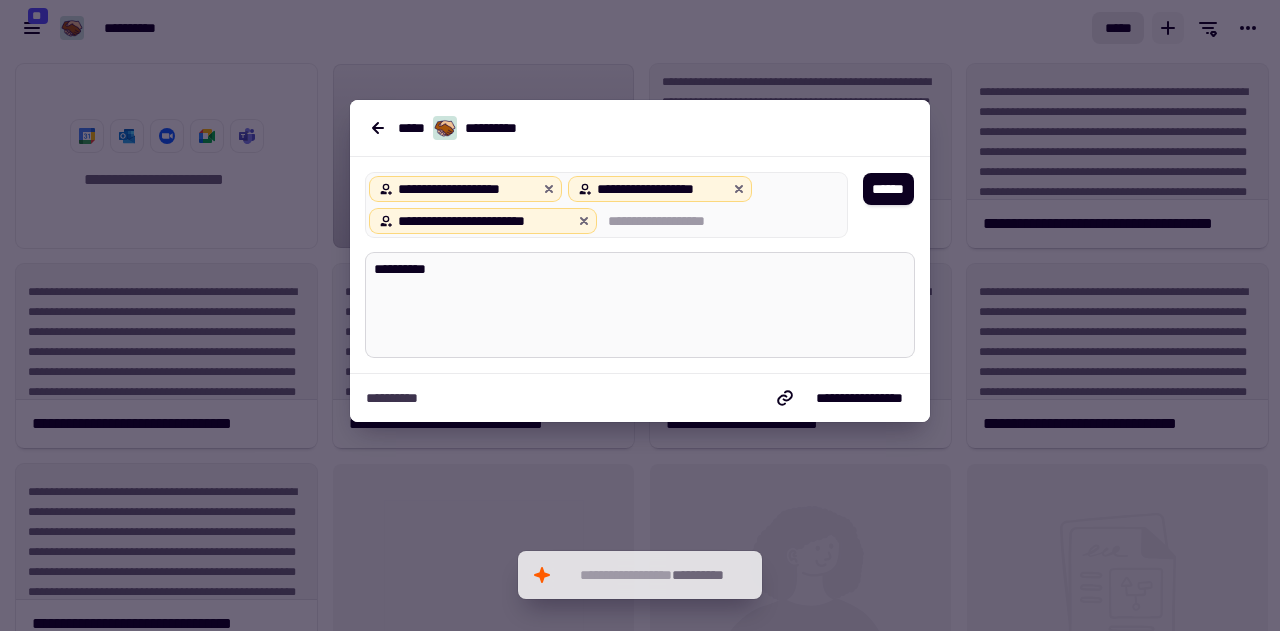 type on "*" 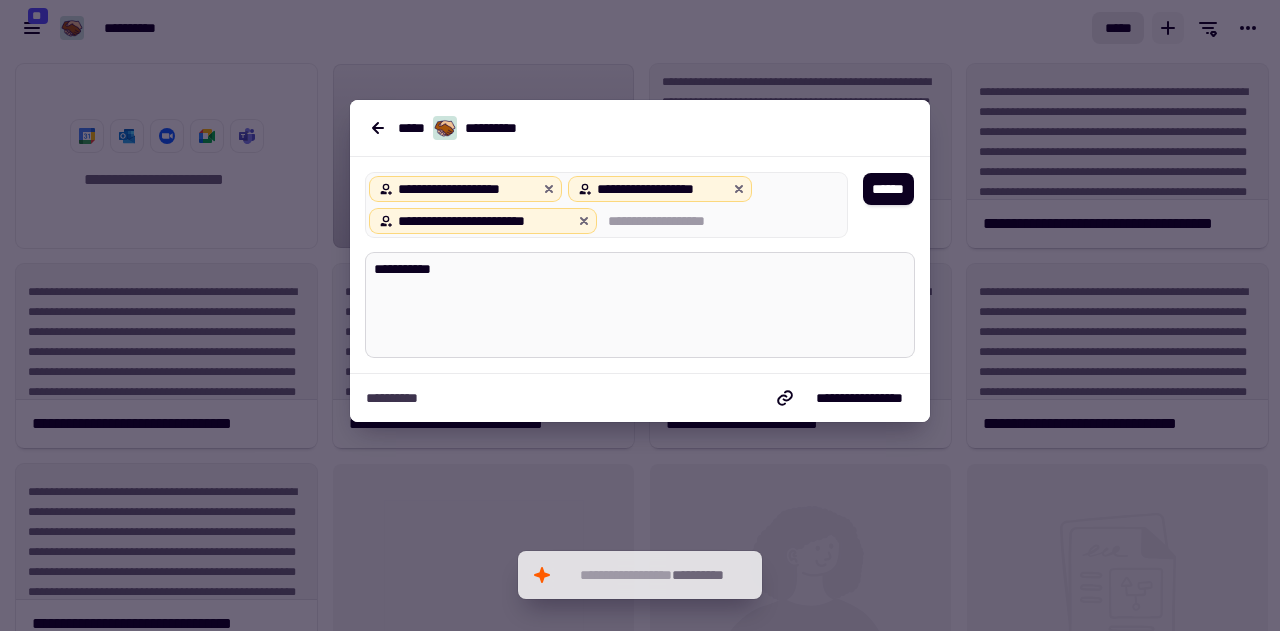 type on "*" 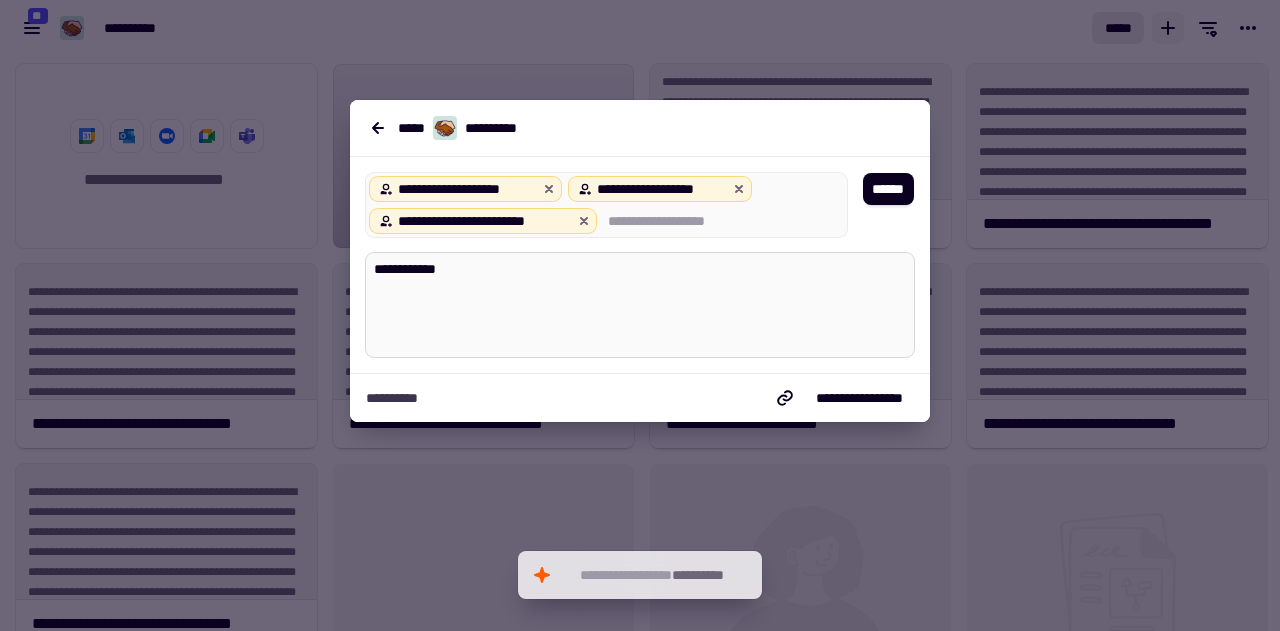 type on "*" 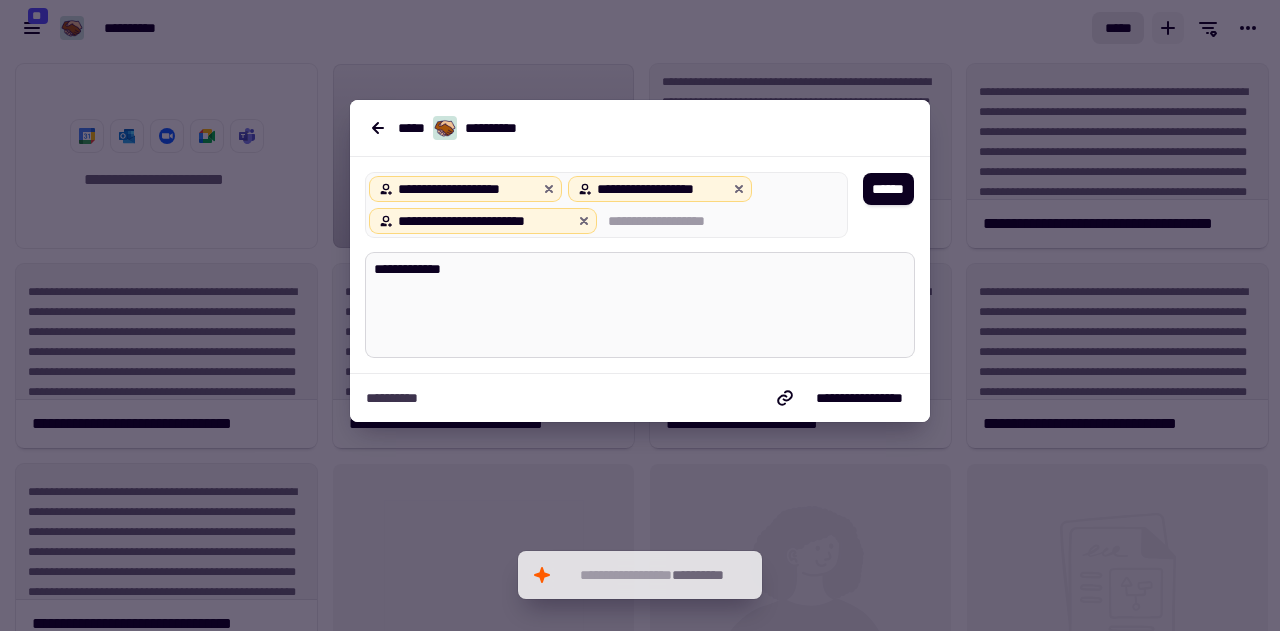 type on "*" 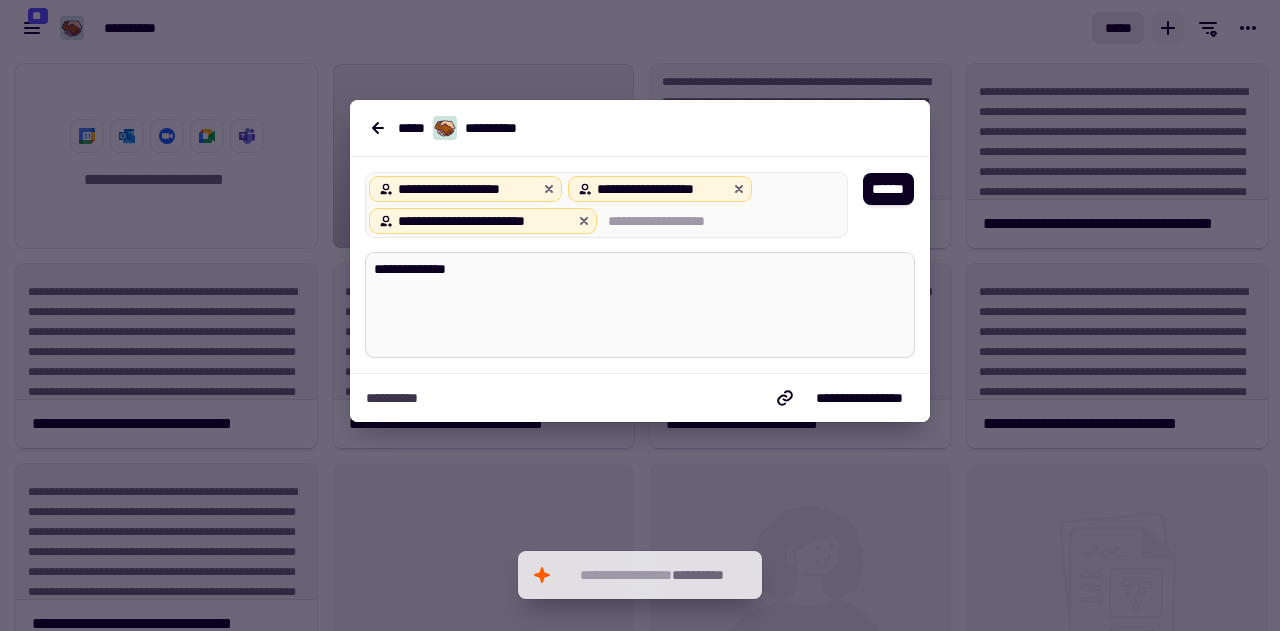 type on "*" 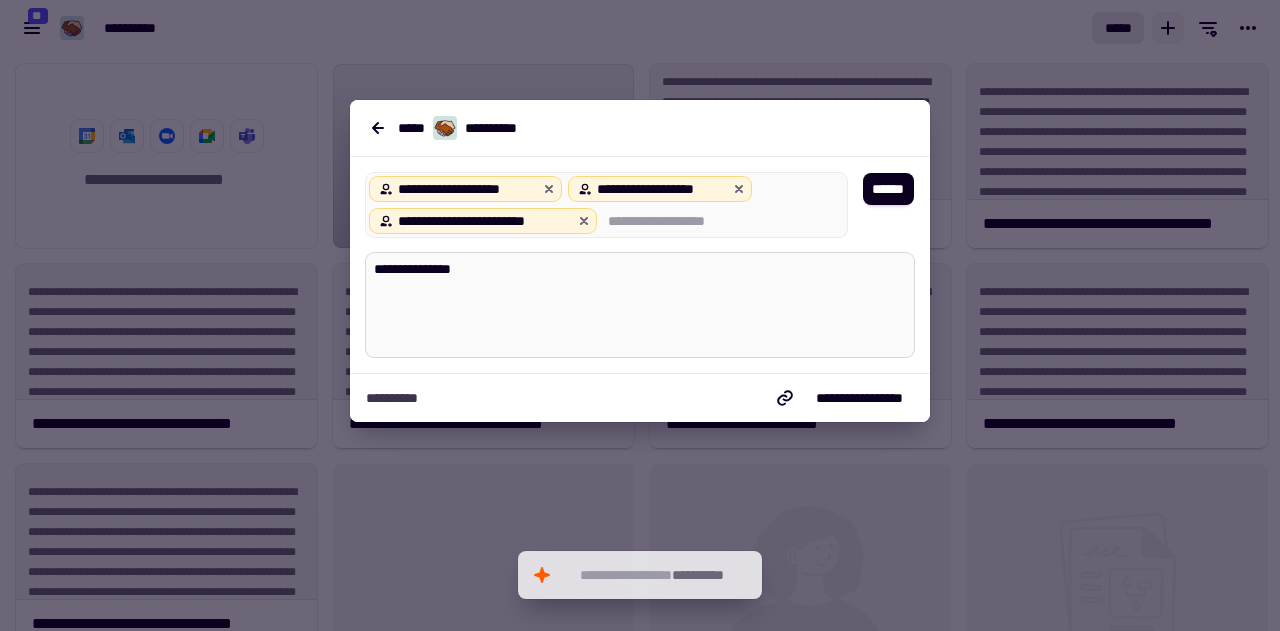 type on "*" 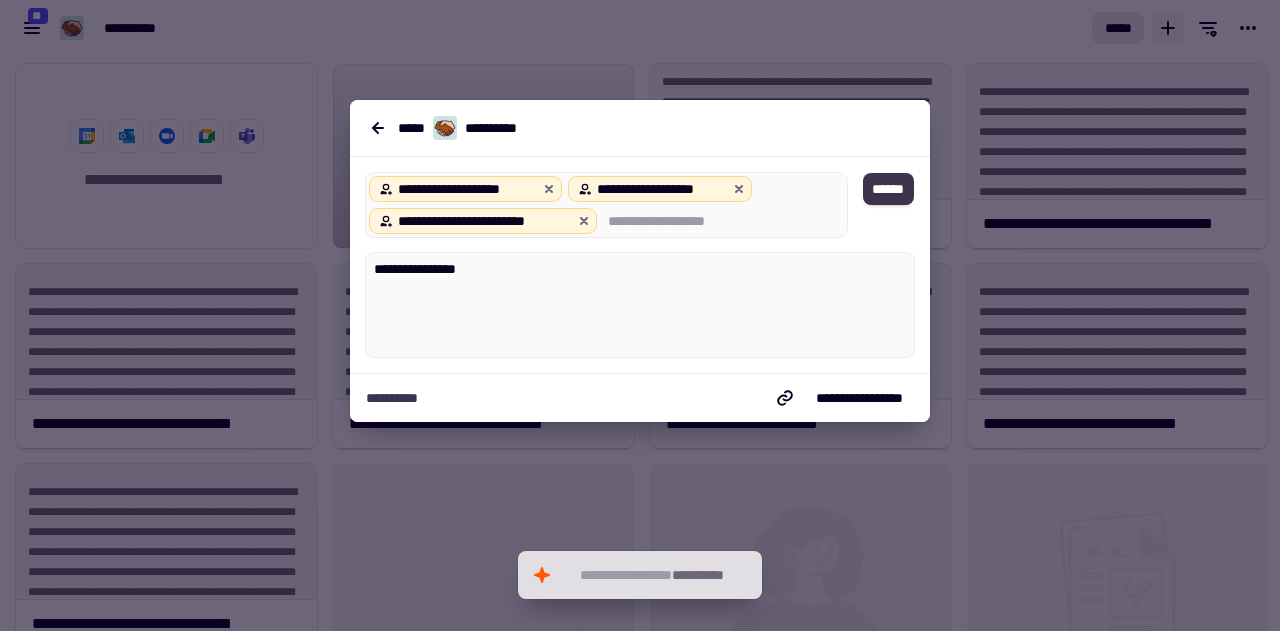 type on "**********" 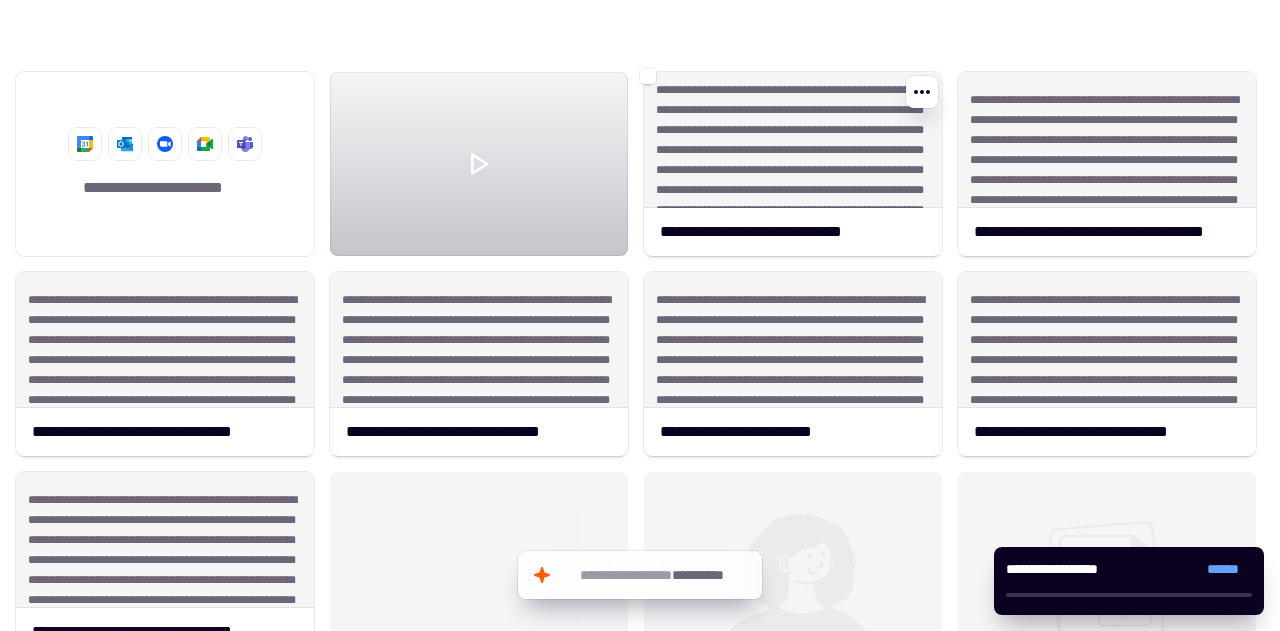 scroll, scrollTop: 560, scrollLeft: 1249, axis: both 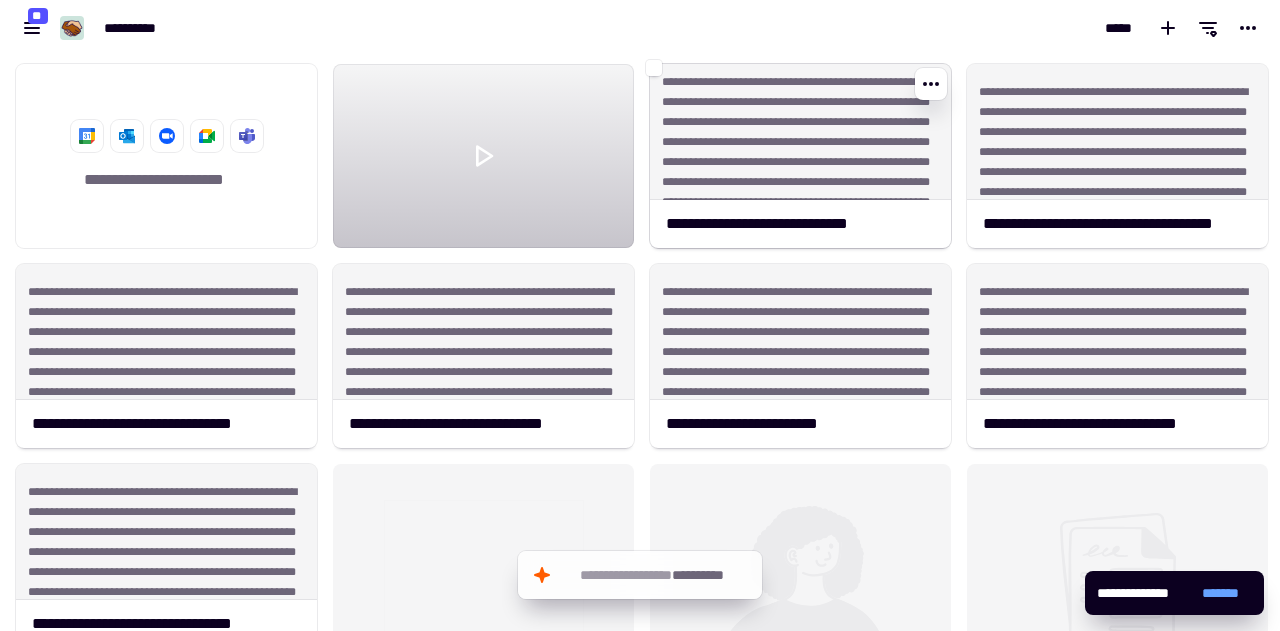 click on "**********" 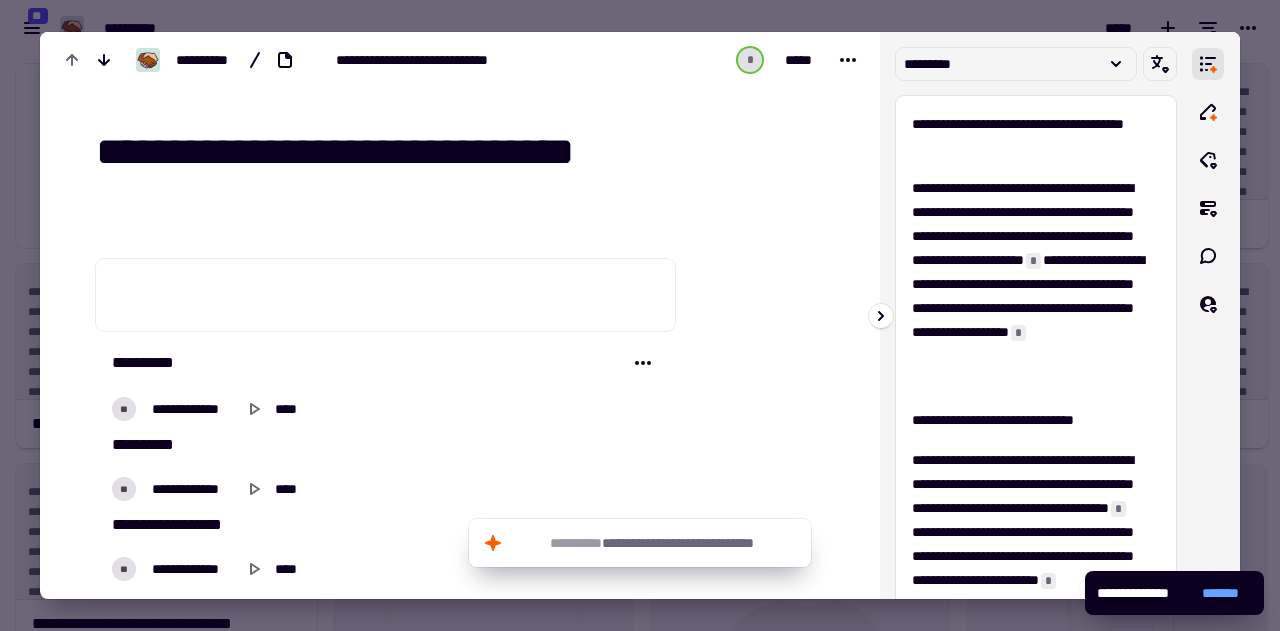 click at bounding box center [640, 315] 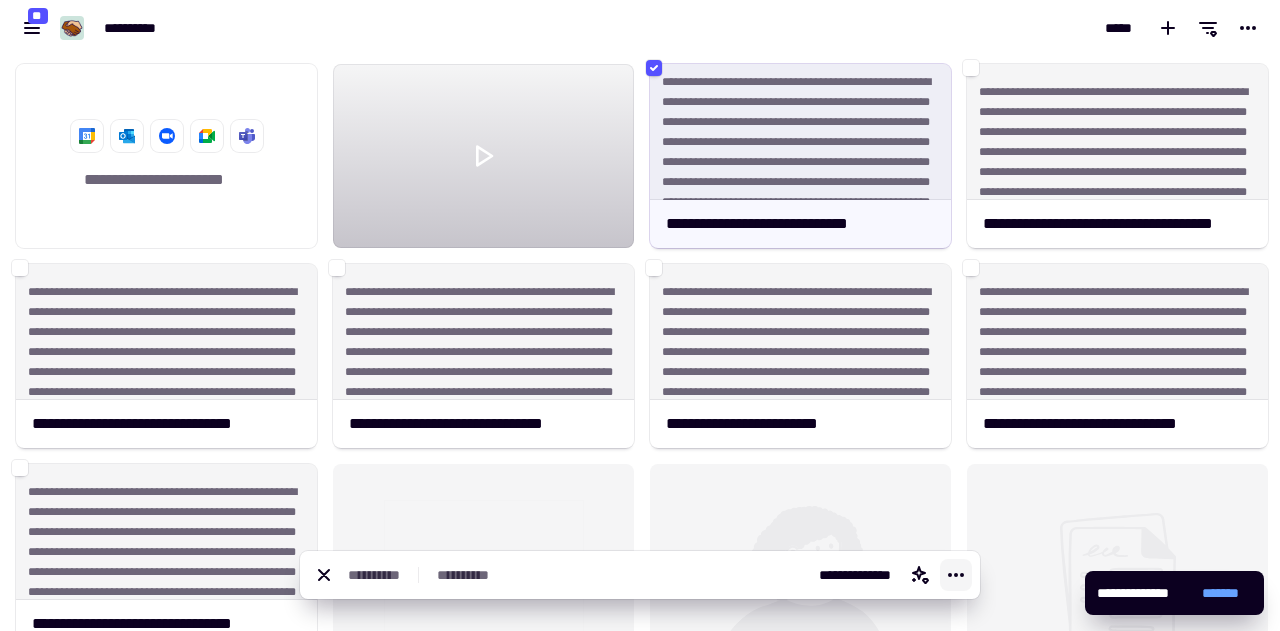click 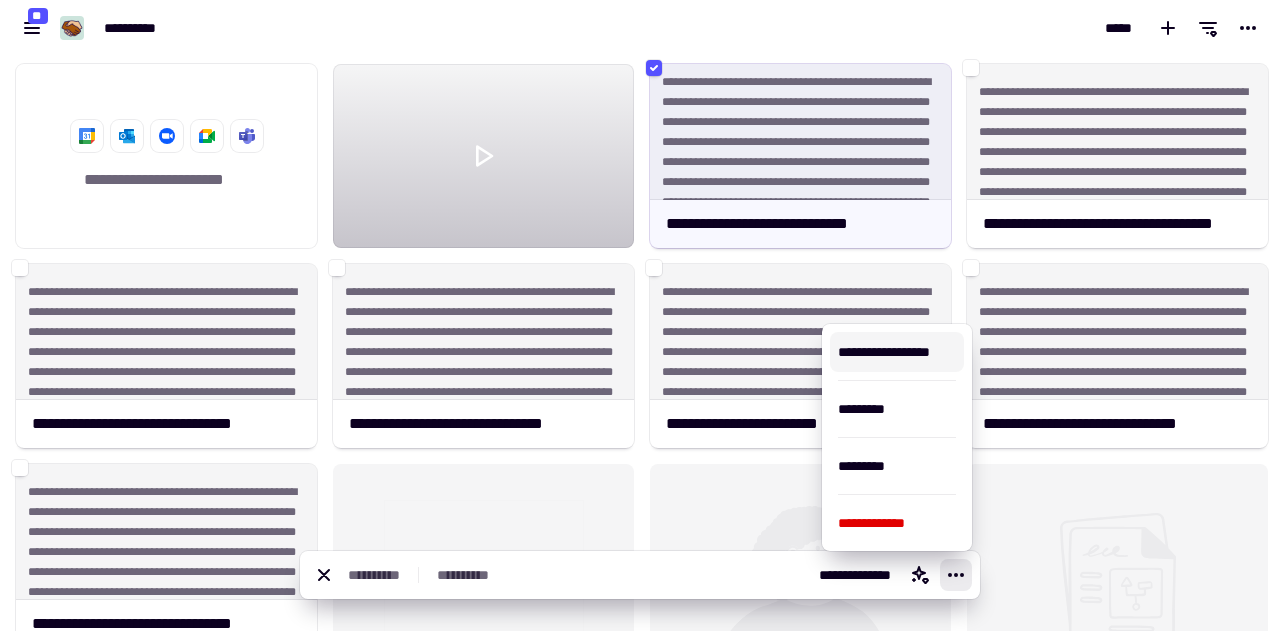 click on "*****" at bounding box center (960, 28) 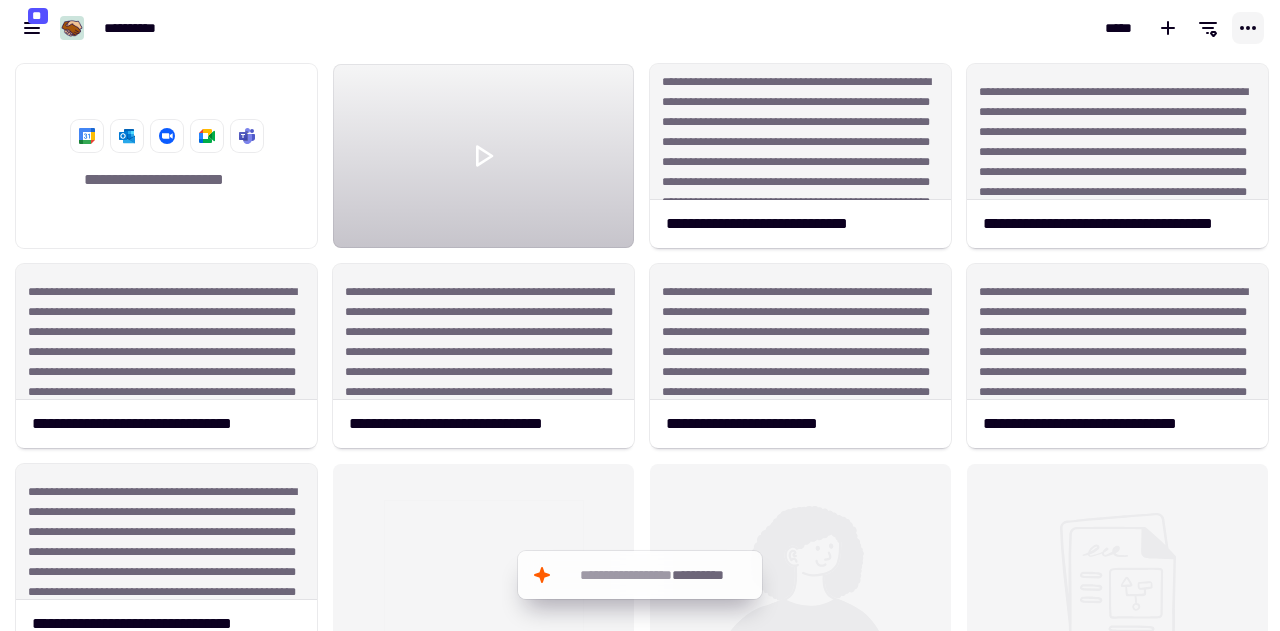 click 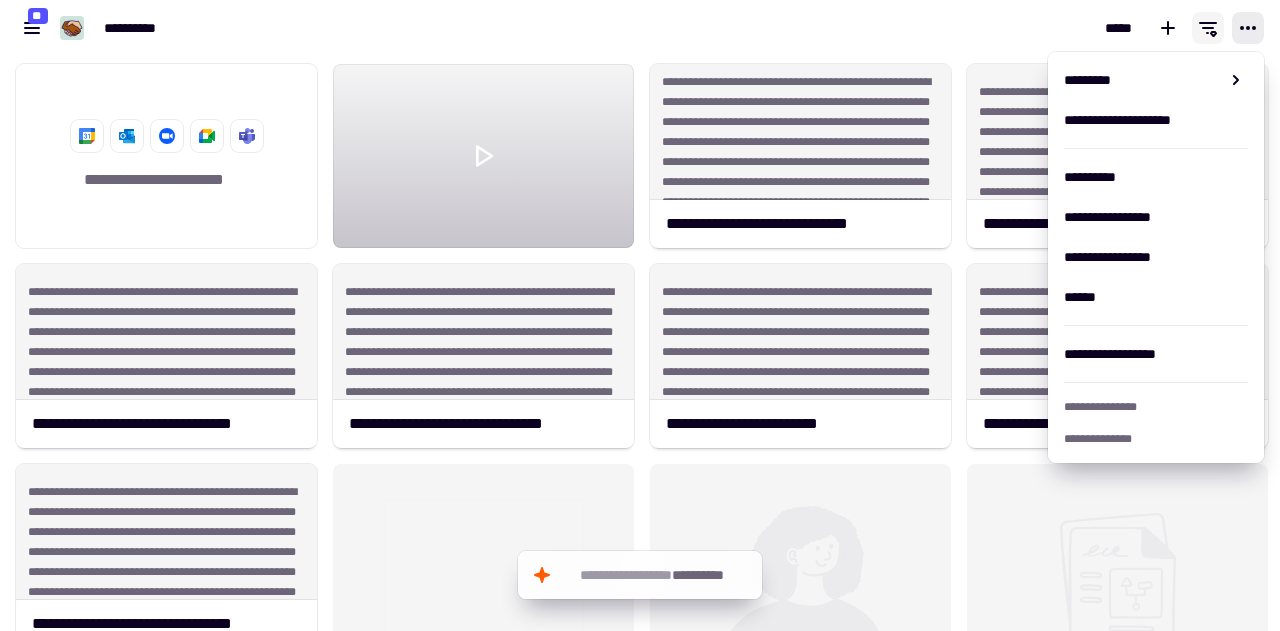 click 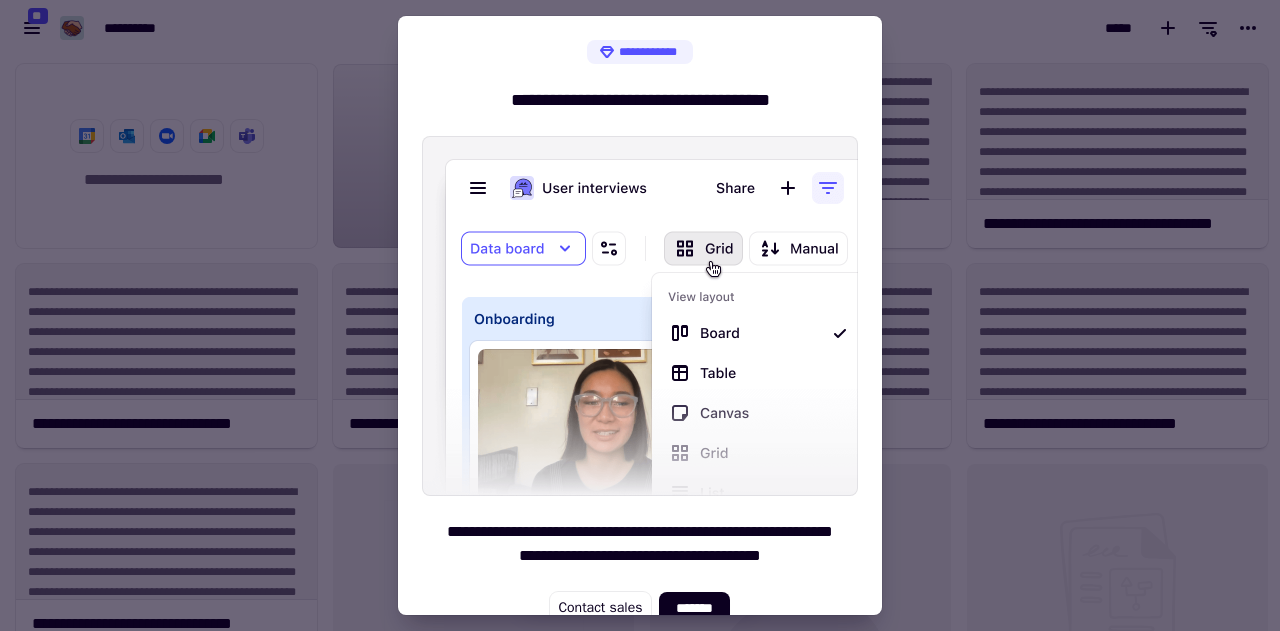 click at bounding box center [640, 315] 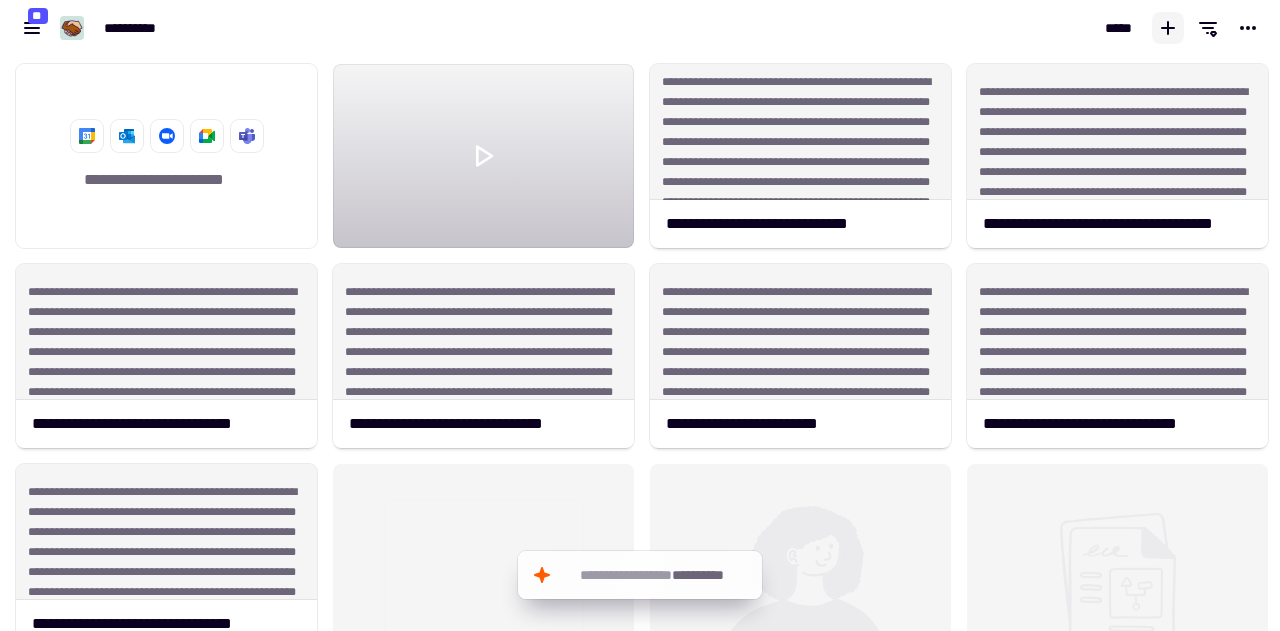 click 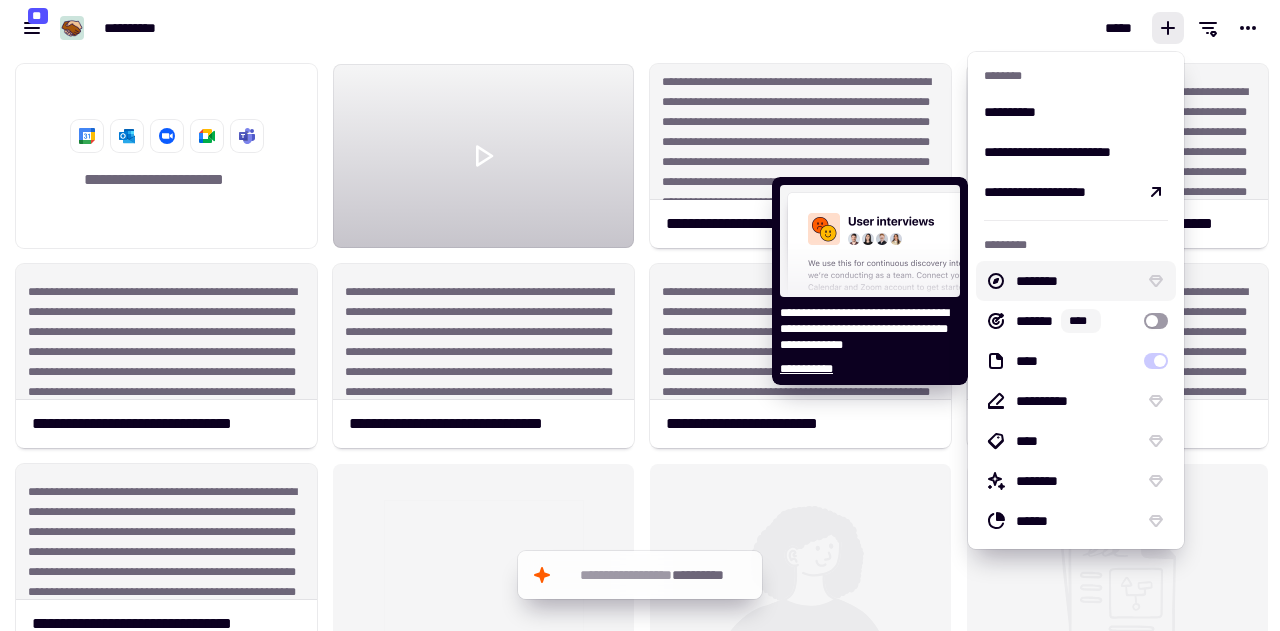 click on "********" at bounding box center [1076, 281] 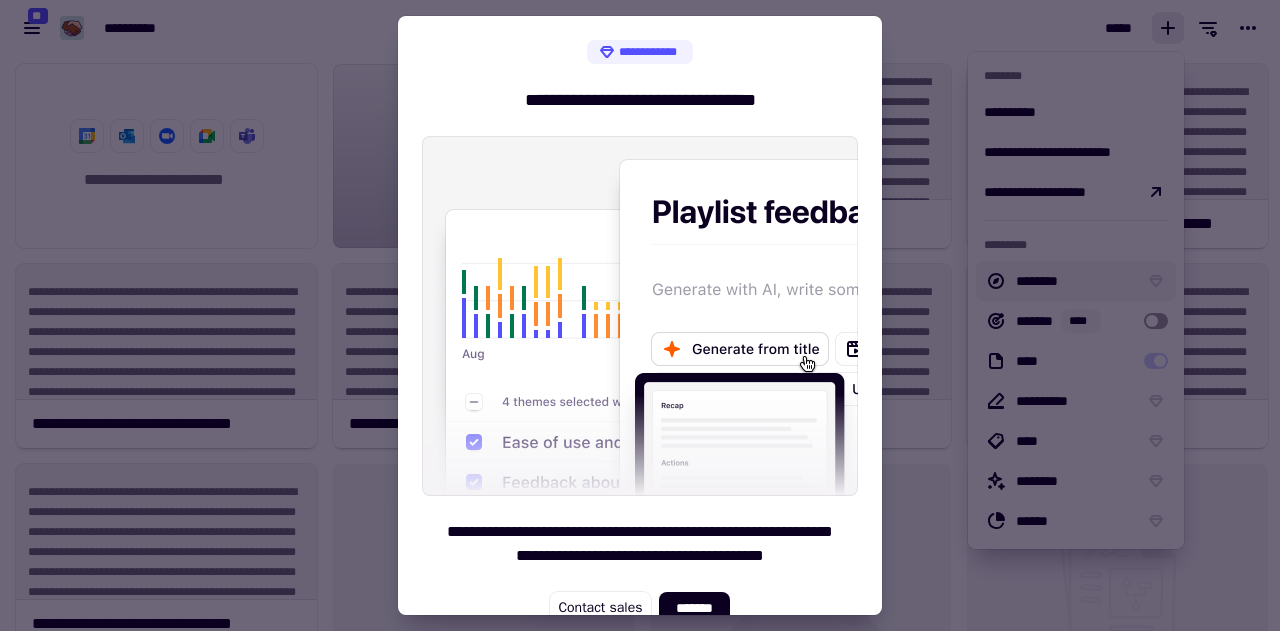 click at bounding box center (640, 315) 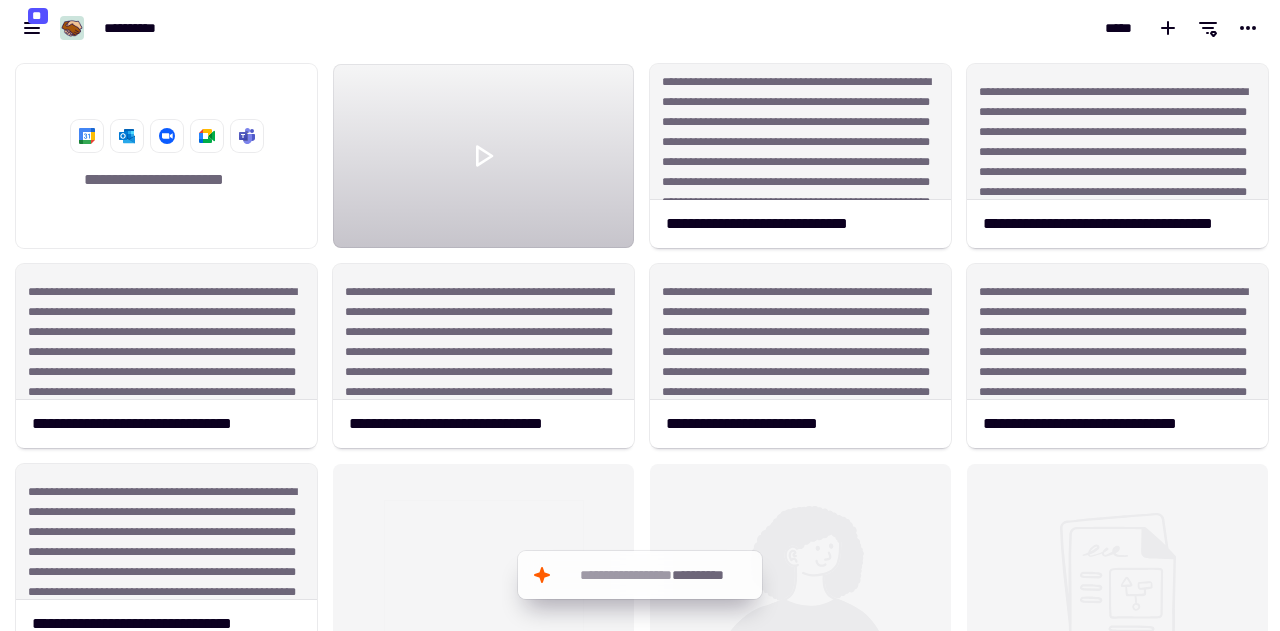 click on "*****" at bounding box center [960, 28] 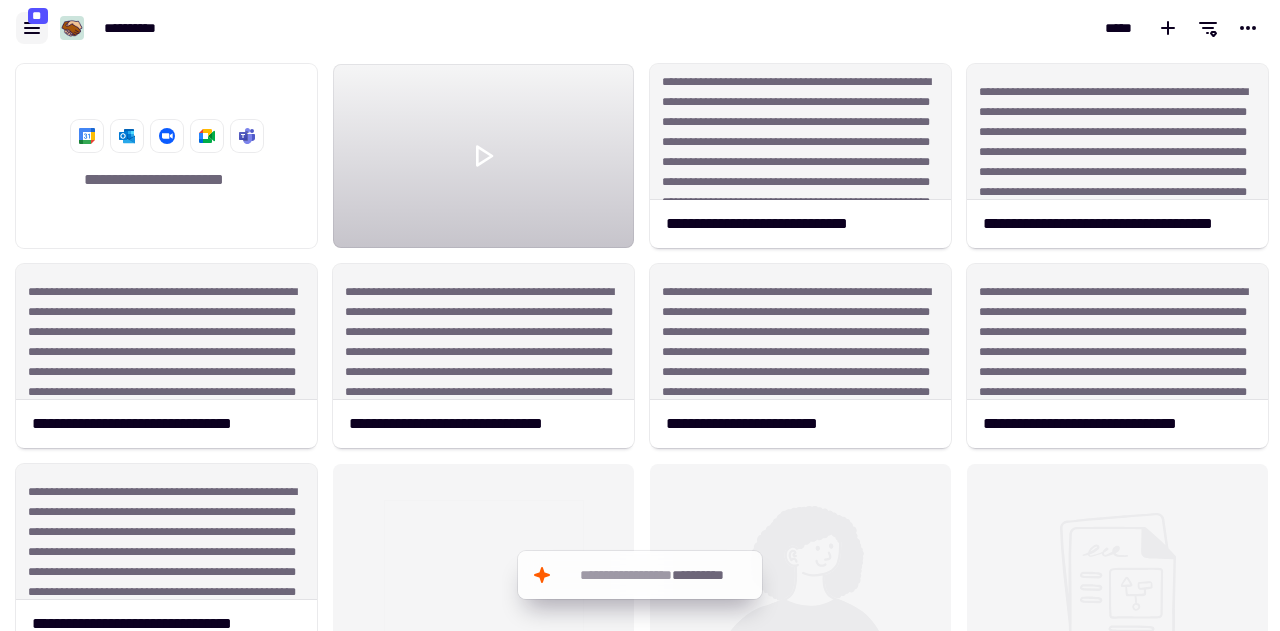 click 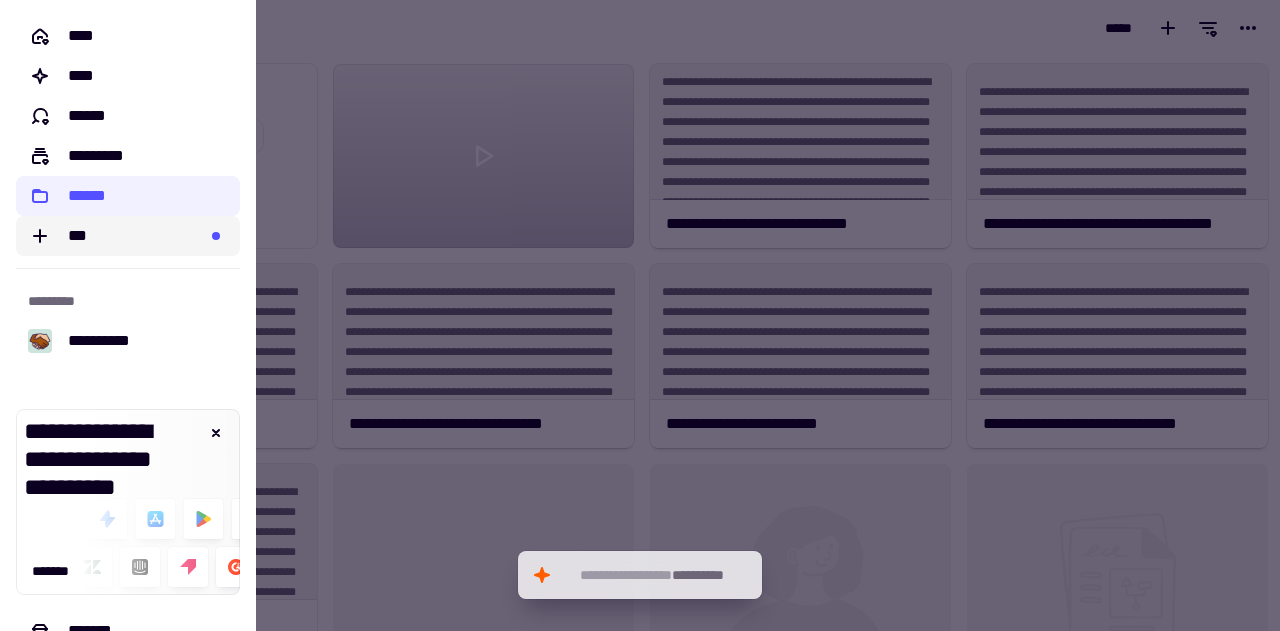 click on "***" 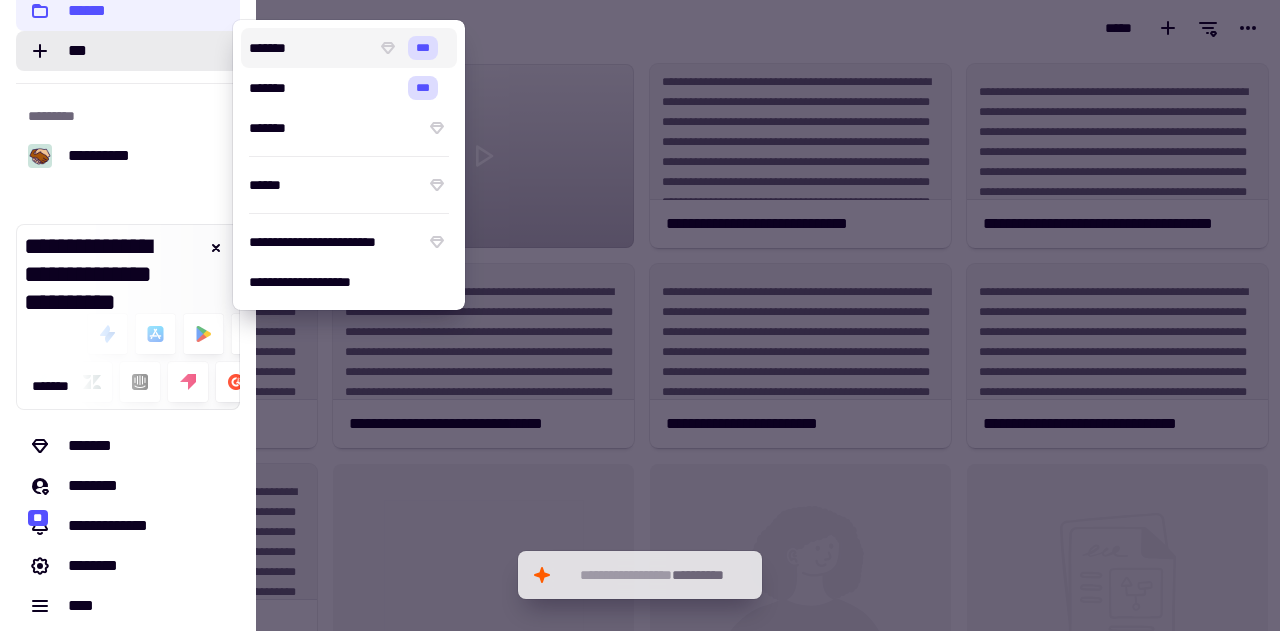 scroll, scrollTop: 196, scrollLeft: 0, axis: vertical 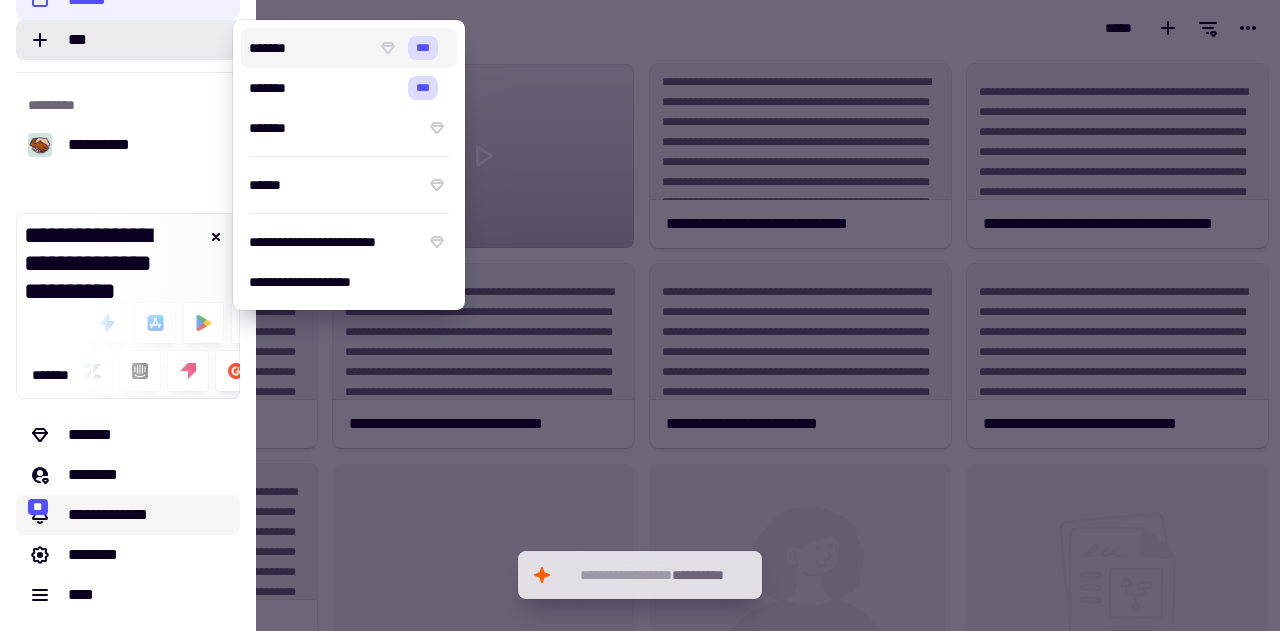 click on "**********" 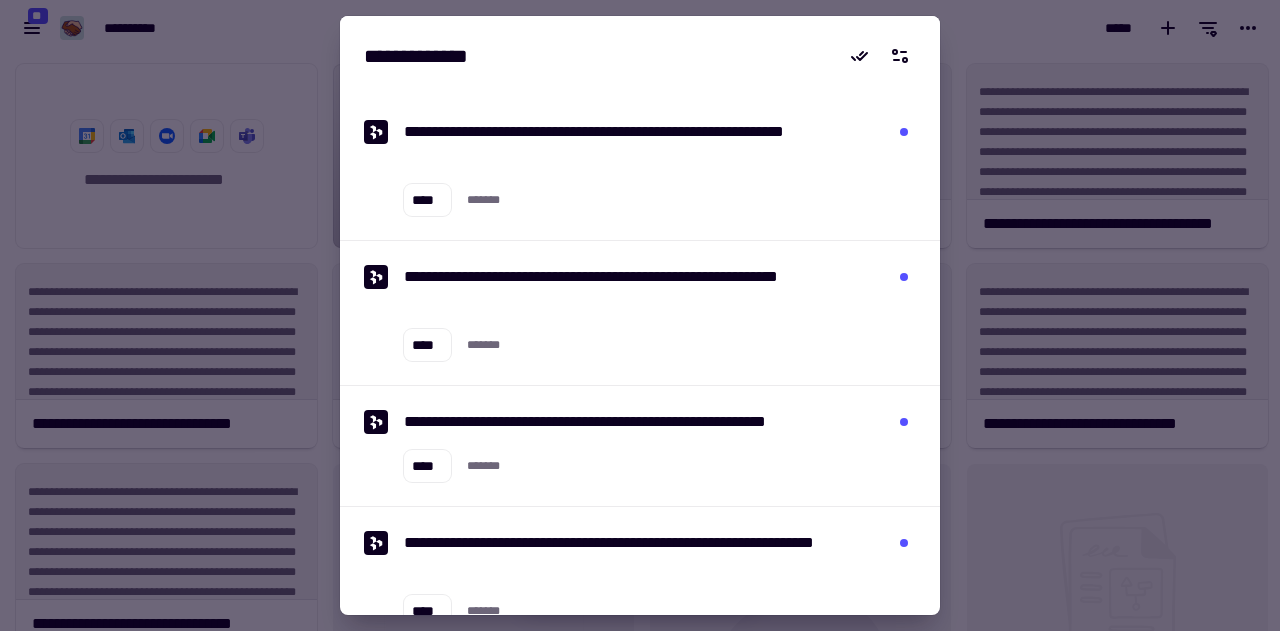 scroll, scrollTop: 66, scrollLeft: 0, axis: vertical 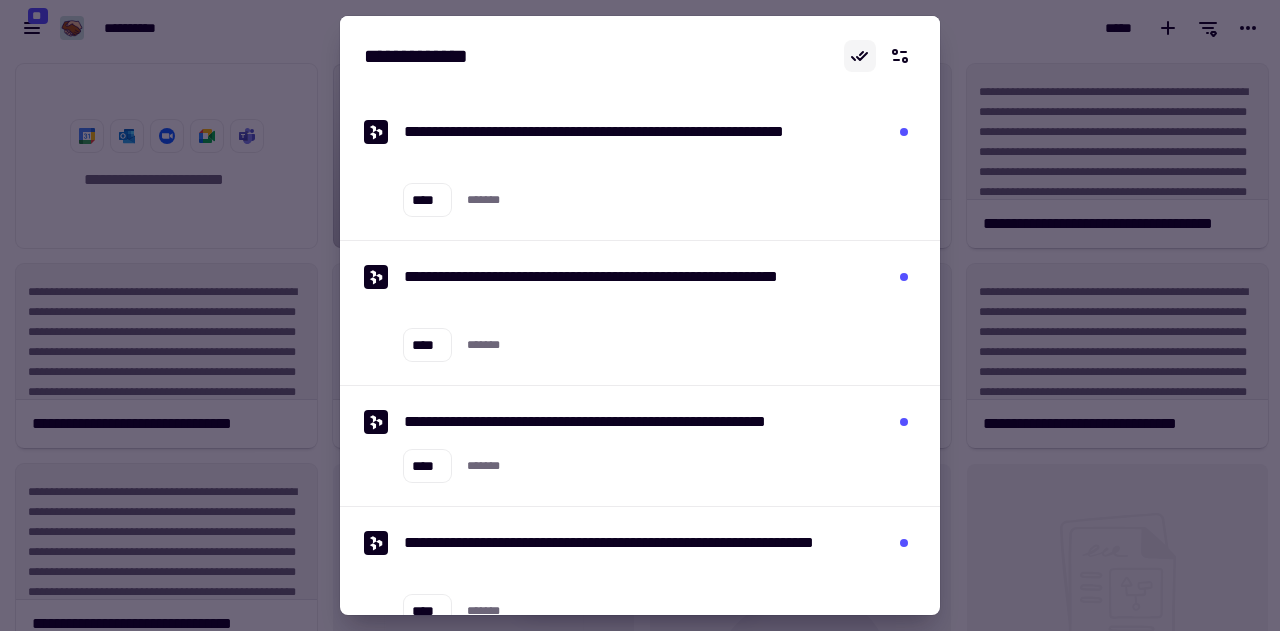 click 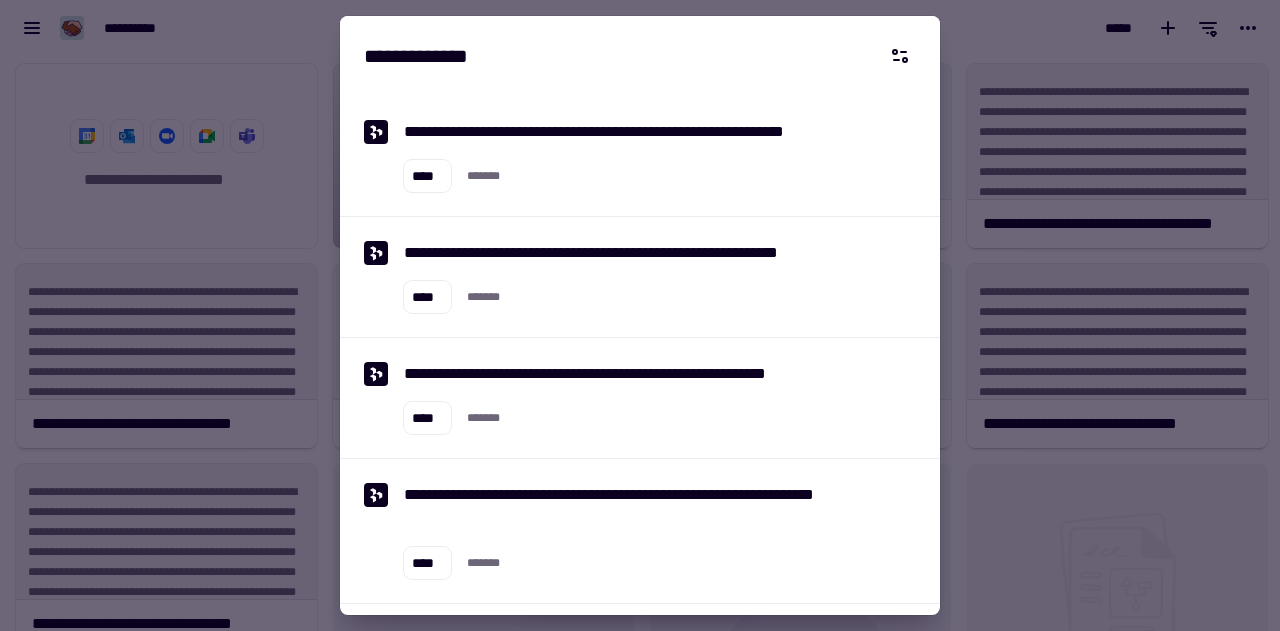 click at bounding box center (640, 315) 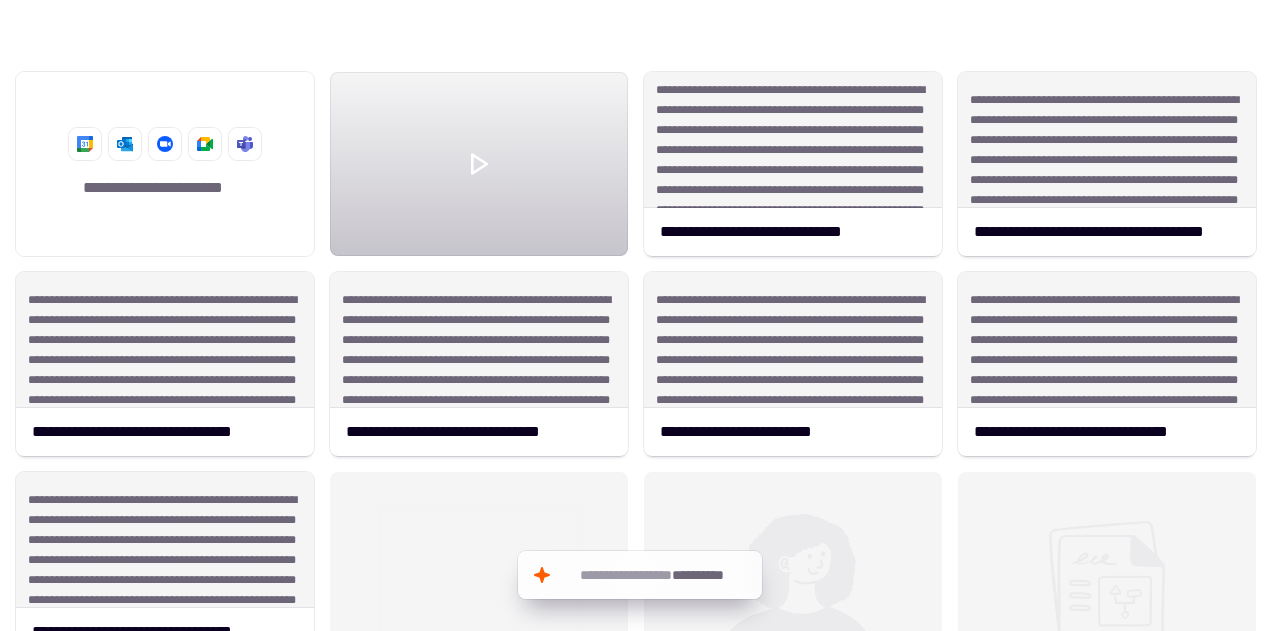 scroll, scrollTop: 560, scrollLeft: 1249, axis: both 